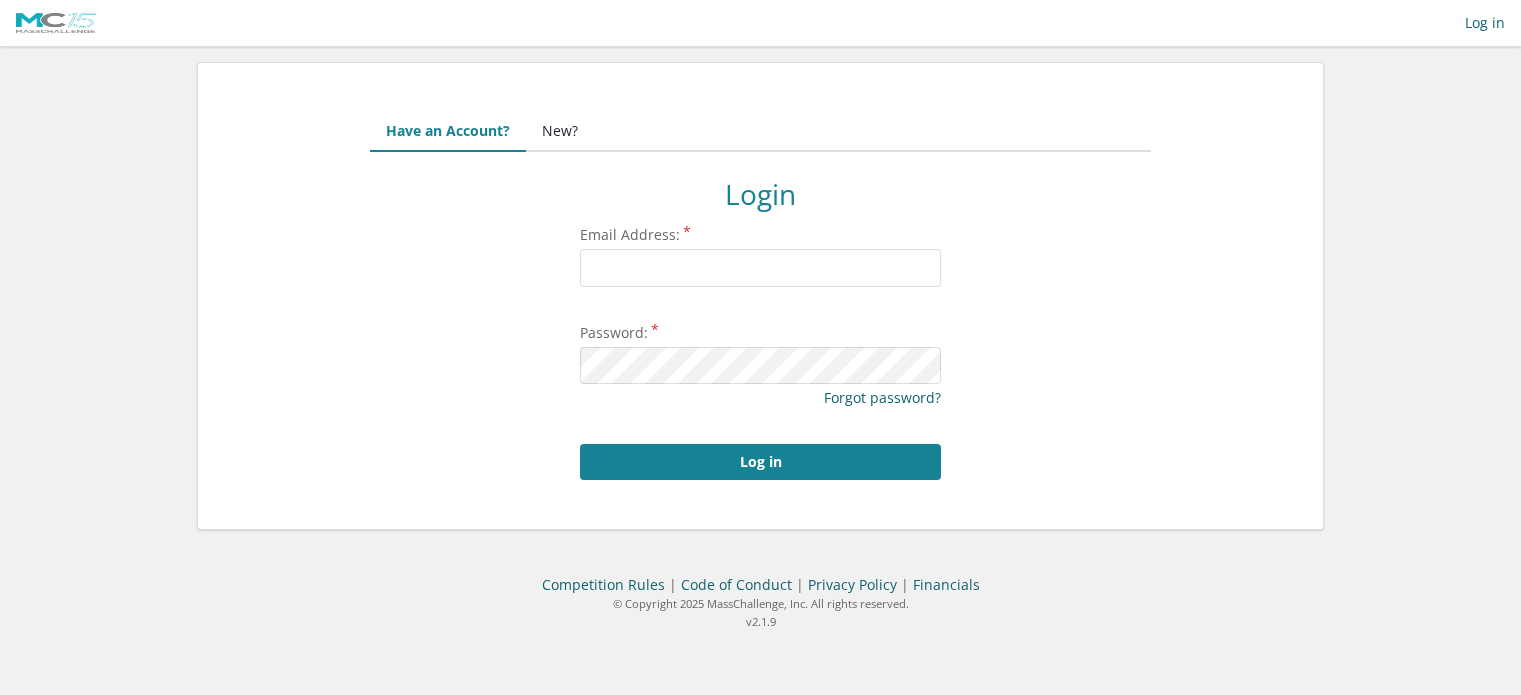 scroll, scrollTop: 0, scrollLeft: 0, axis: both 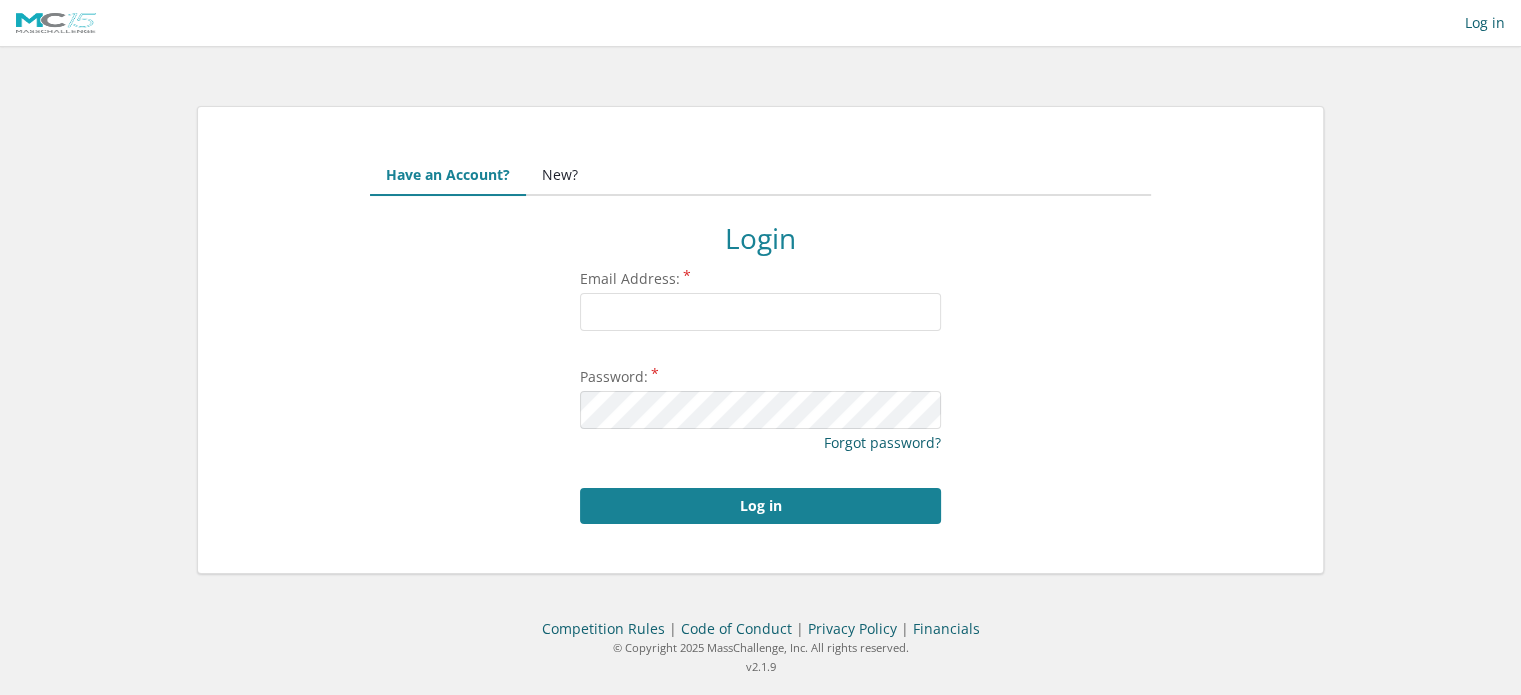 type on "[USERNAME]@[DOMAIN].com" 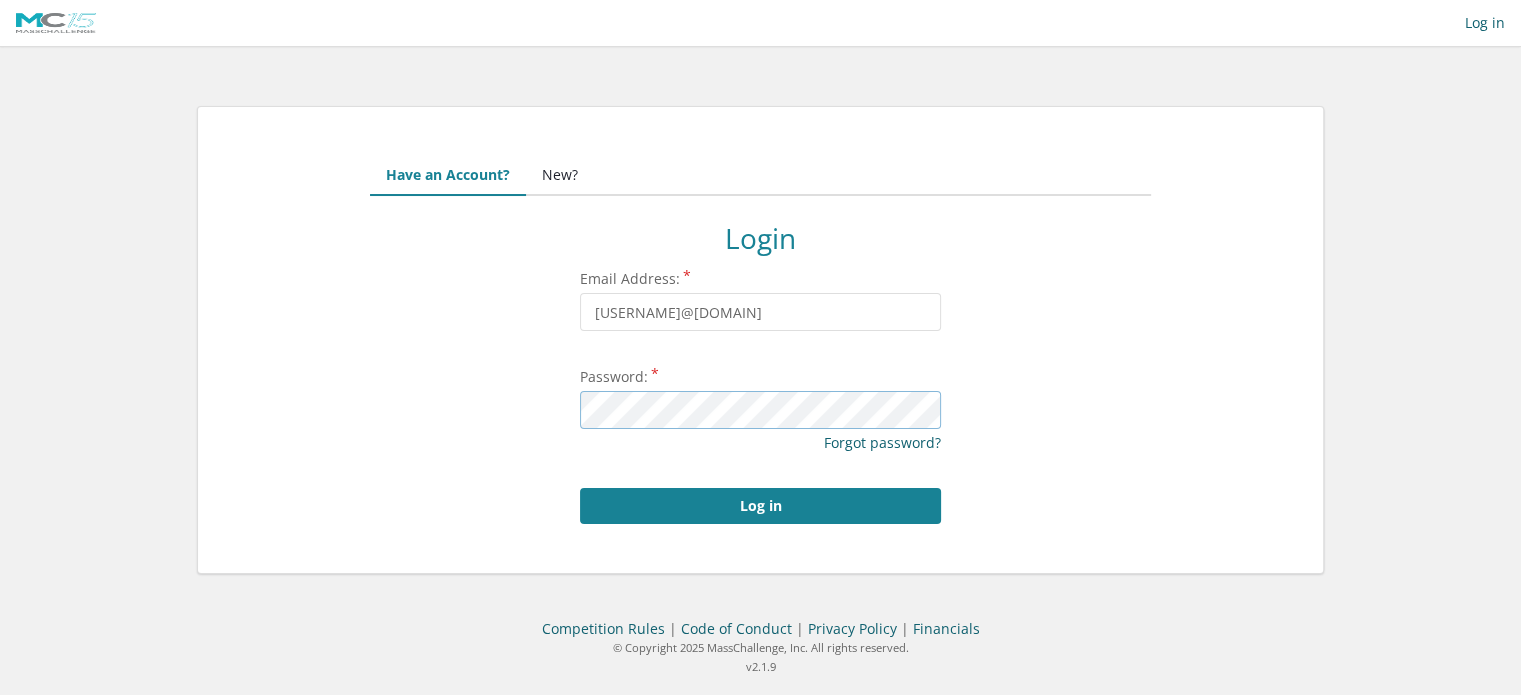 click on "Log in" at bounding box center [760, 506] 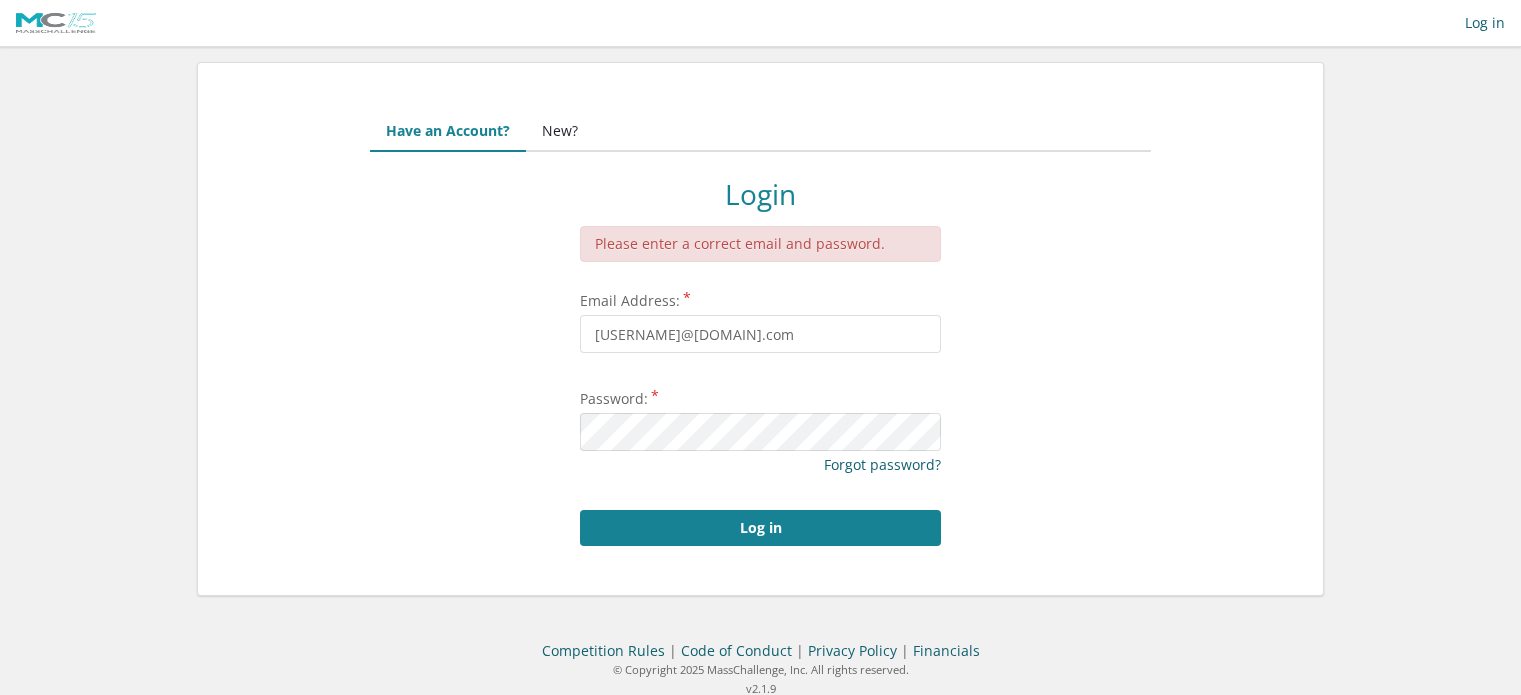 scroll, scrollTop: 0, scrollLeft: 0, axis: both 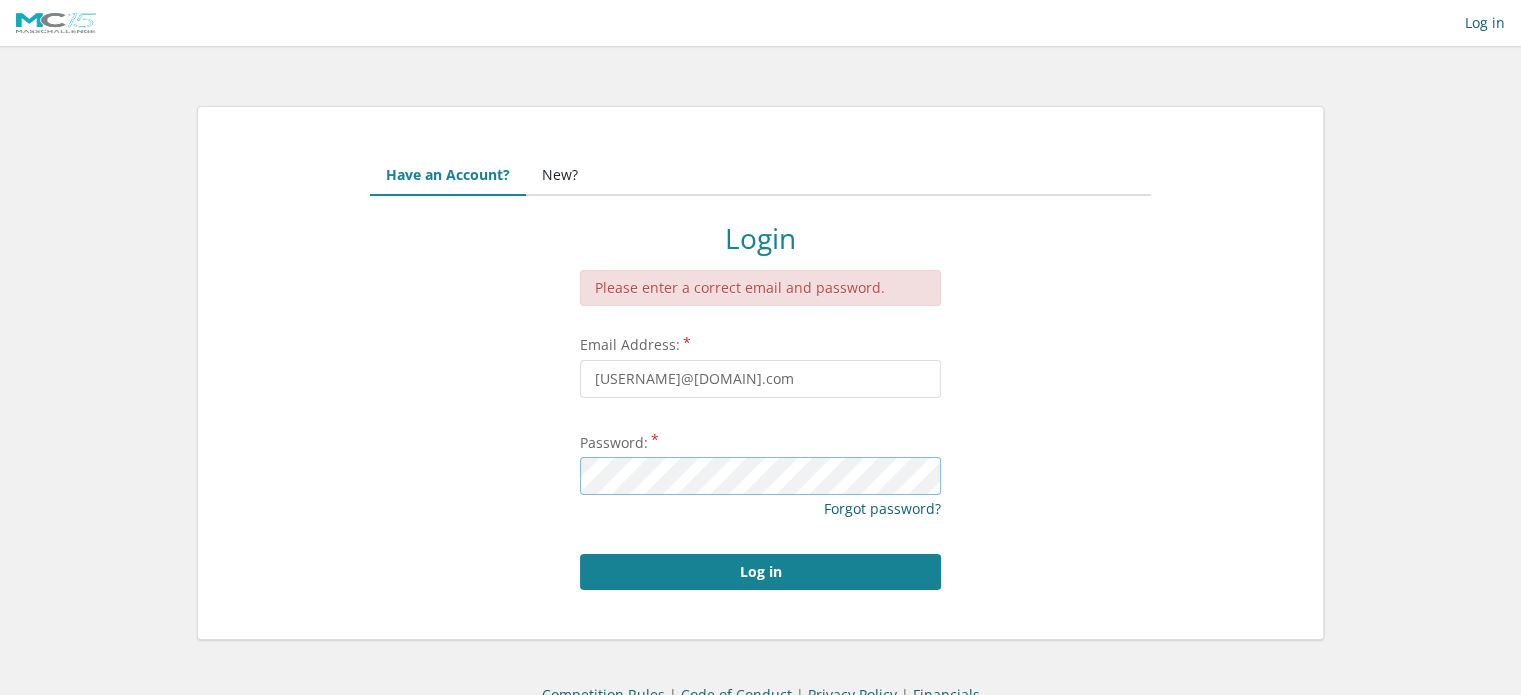 click on "Log in" at bounding box center [760, 572] 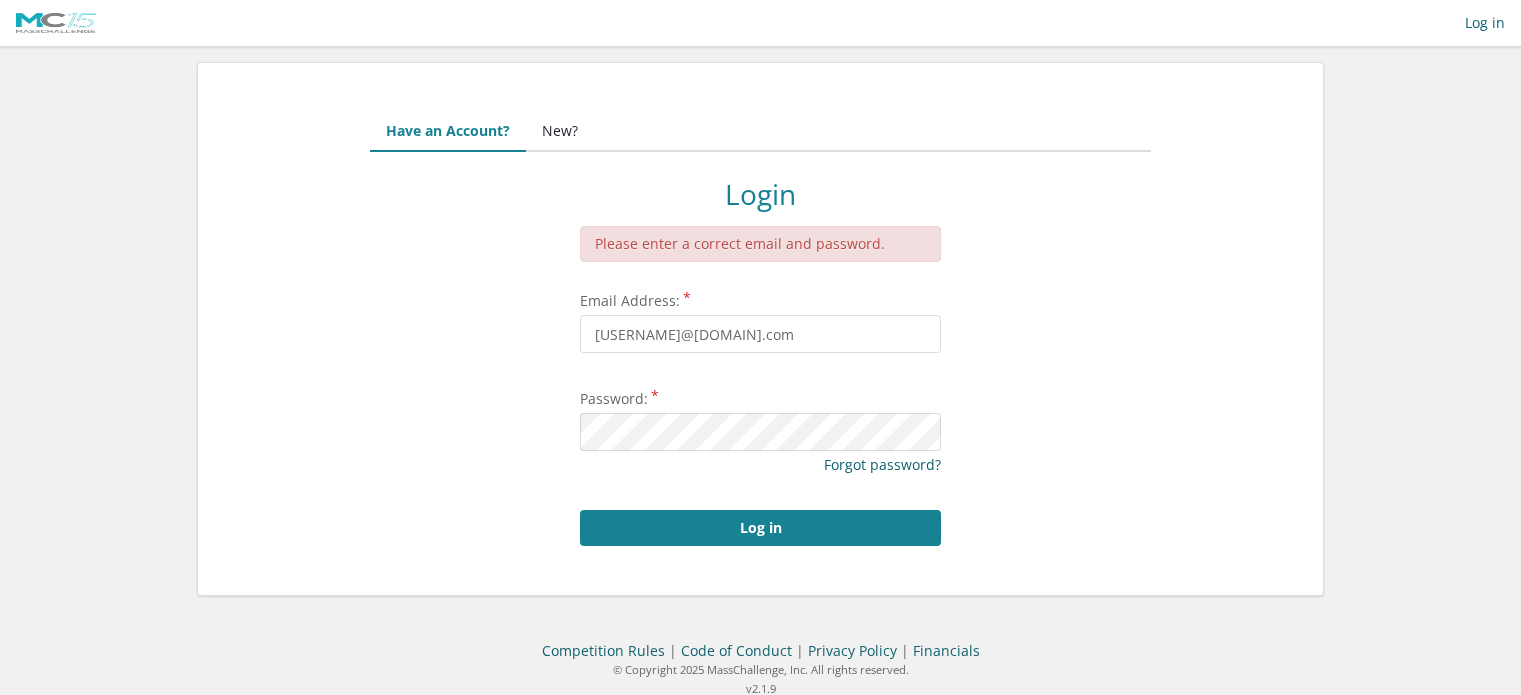 scroll, scrollTop: 0, scrollLeft: 0, axis: both 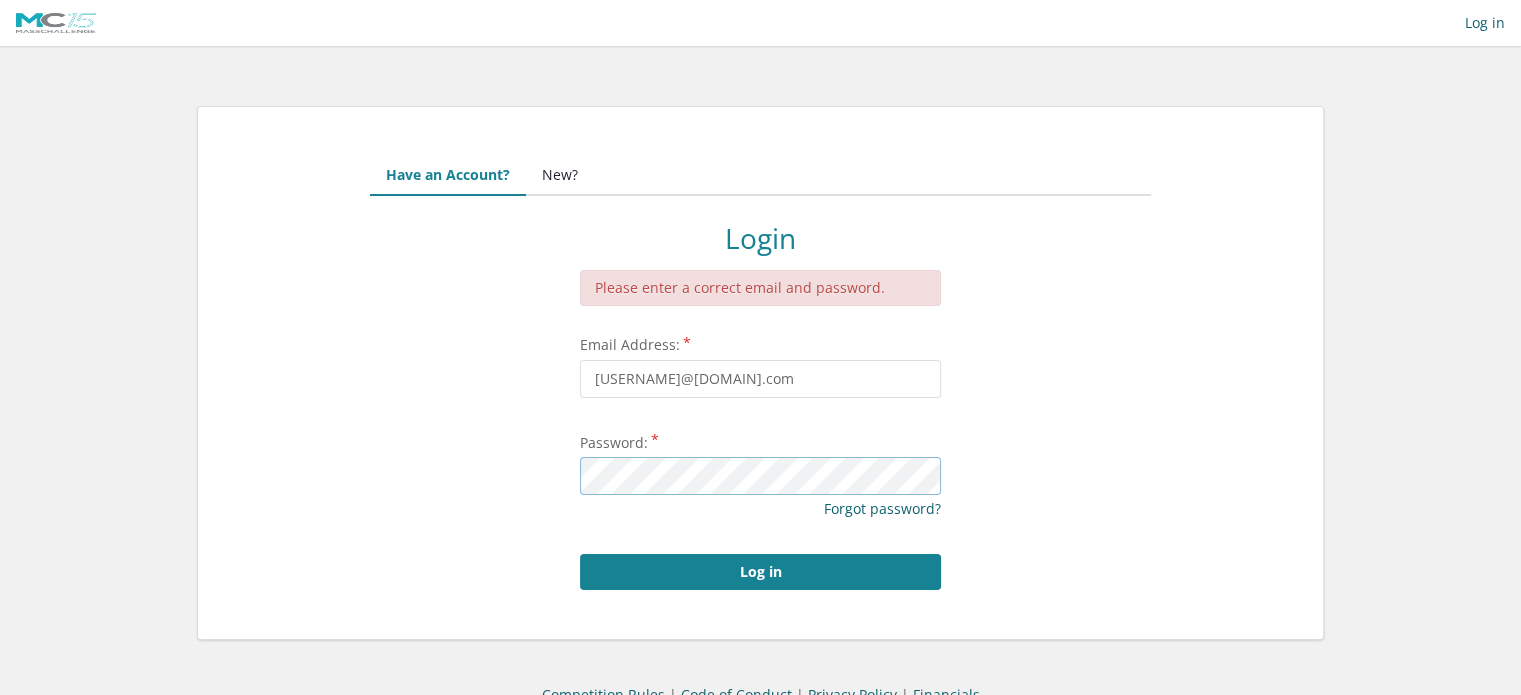 click on "Log in" at bounding box center [760, 572] 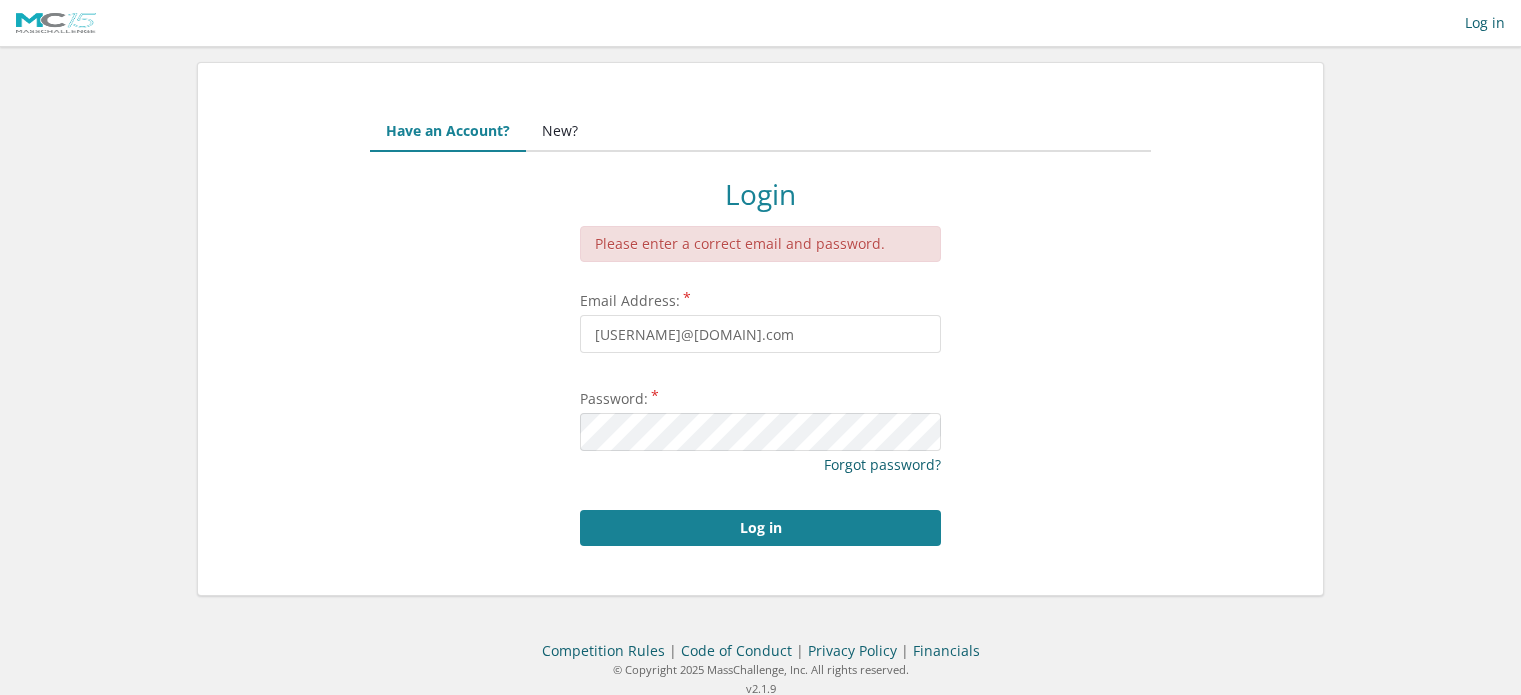 scroll, scrollTop: 0, scrollLeft: 0, axis: both 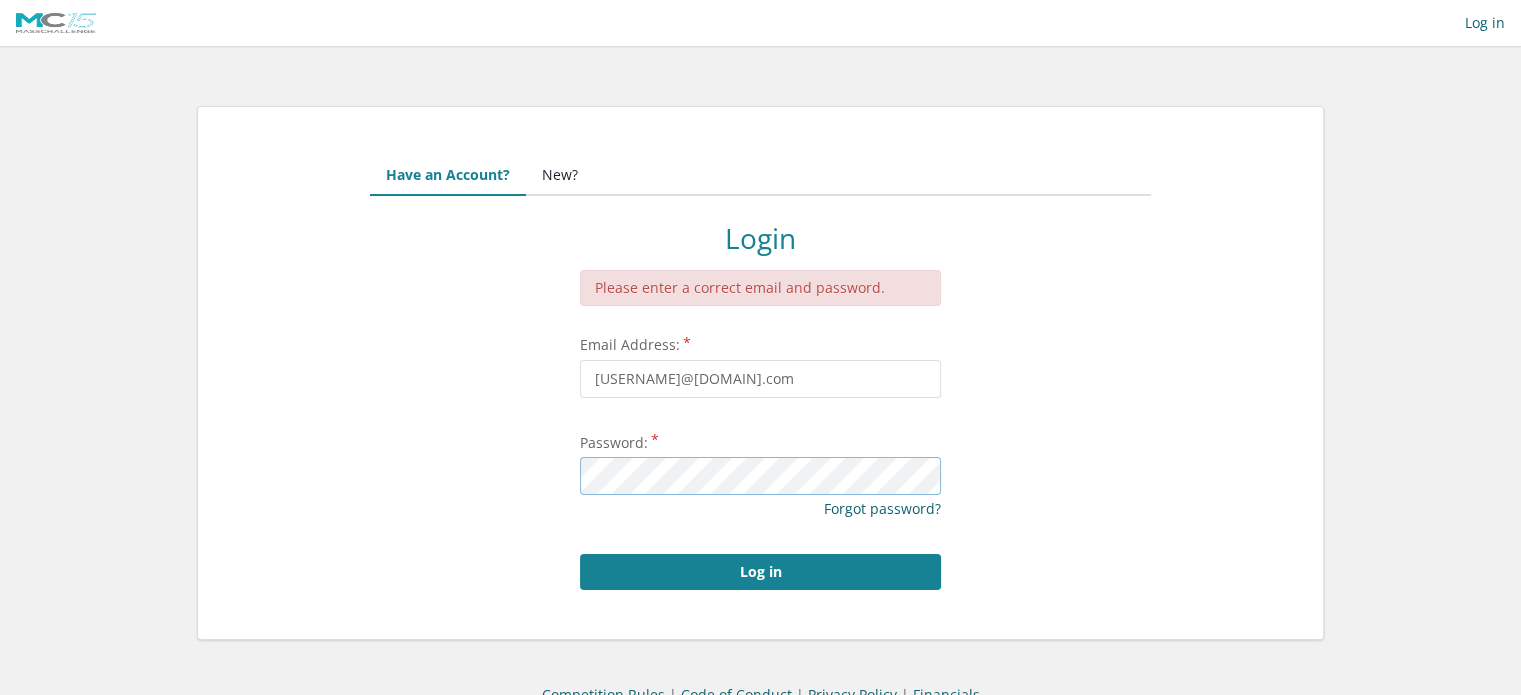 click on "Log in" at bounding box center (760, 572) 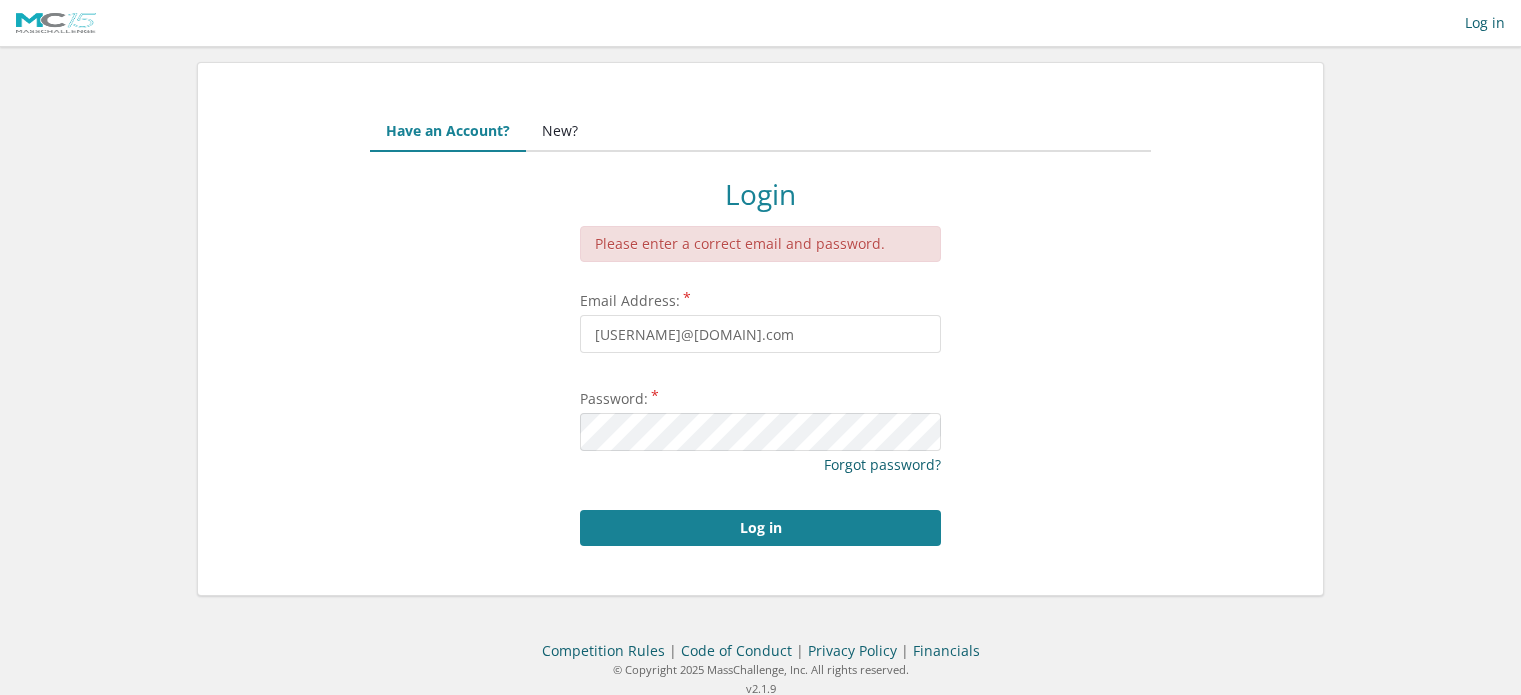 scroll, scrollTop: 0, scrollLeft: 0, axis: both 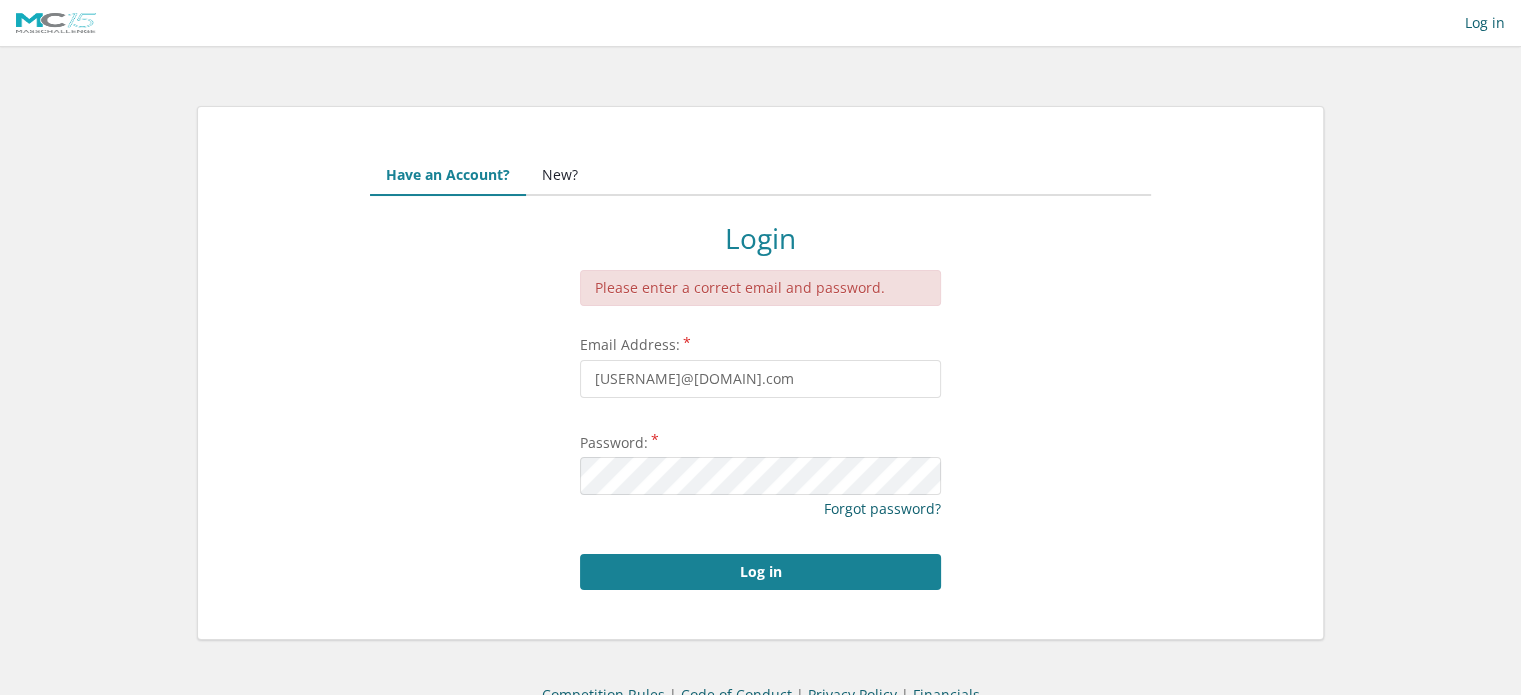 click on "New?" at bounding box center (560, 176) 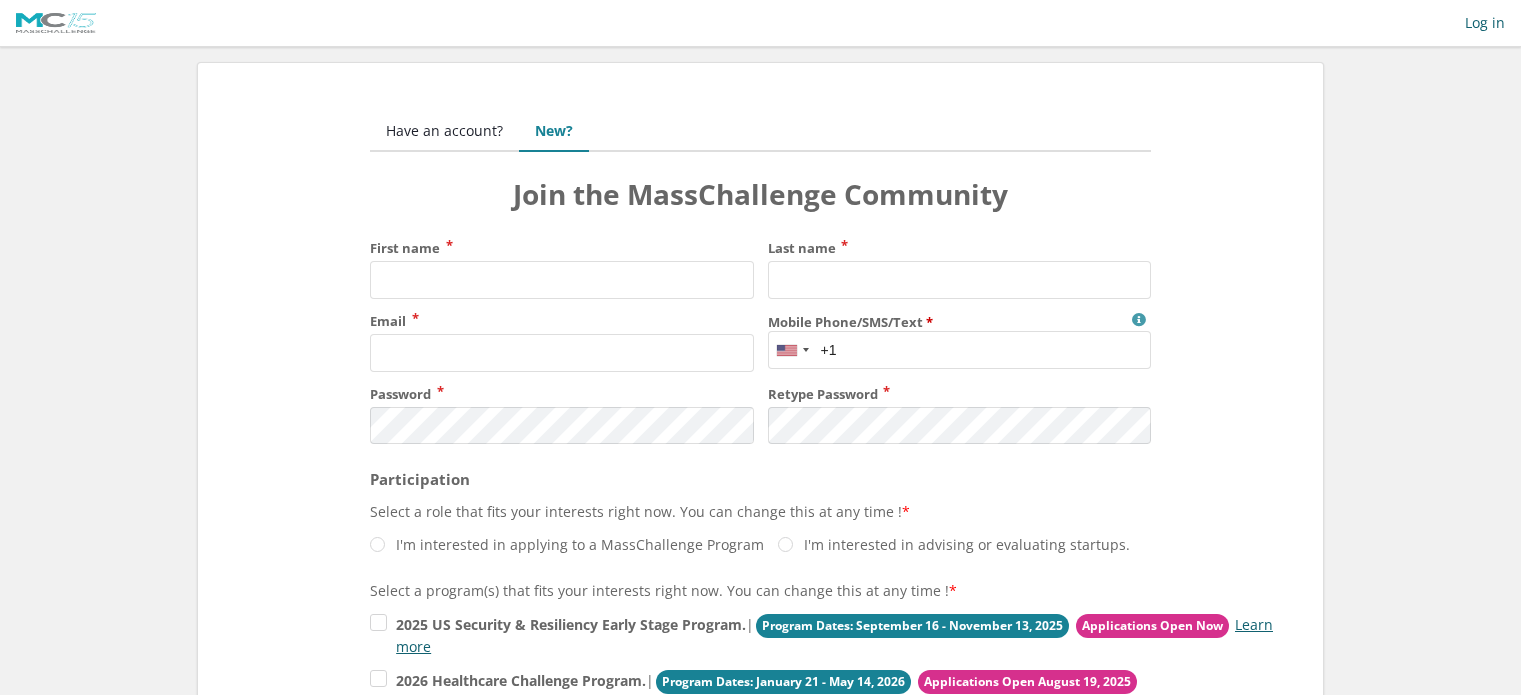 scroll, scrollTop: 0, scrollLeft: 0, axis: both 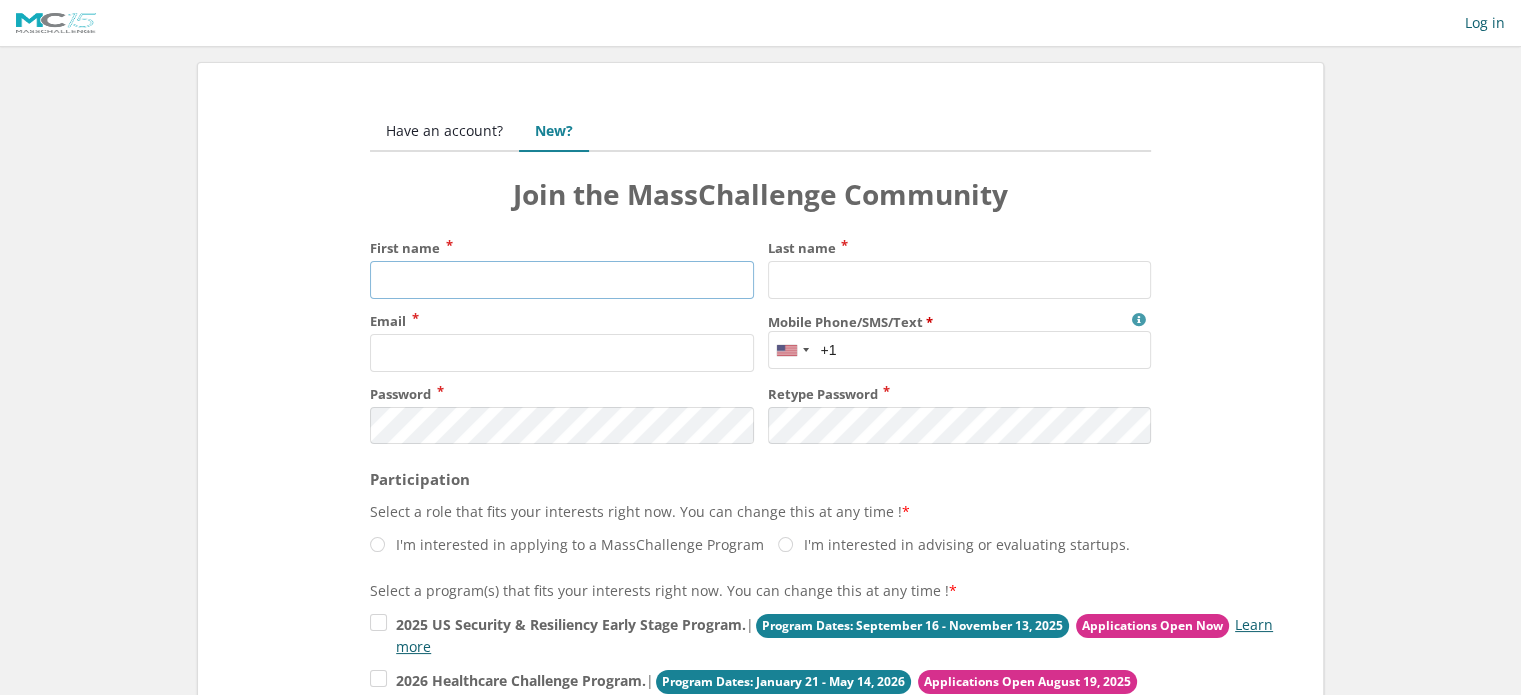 click on "First name" at bounding box center [561, 280] 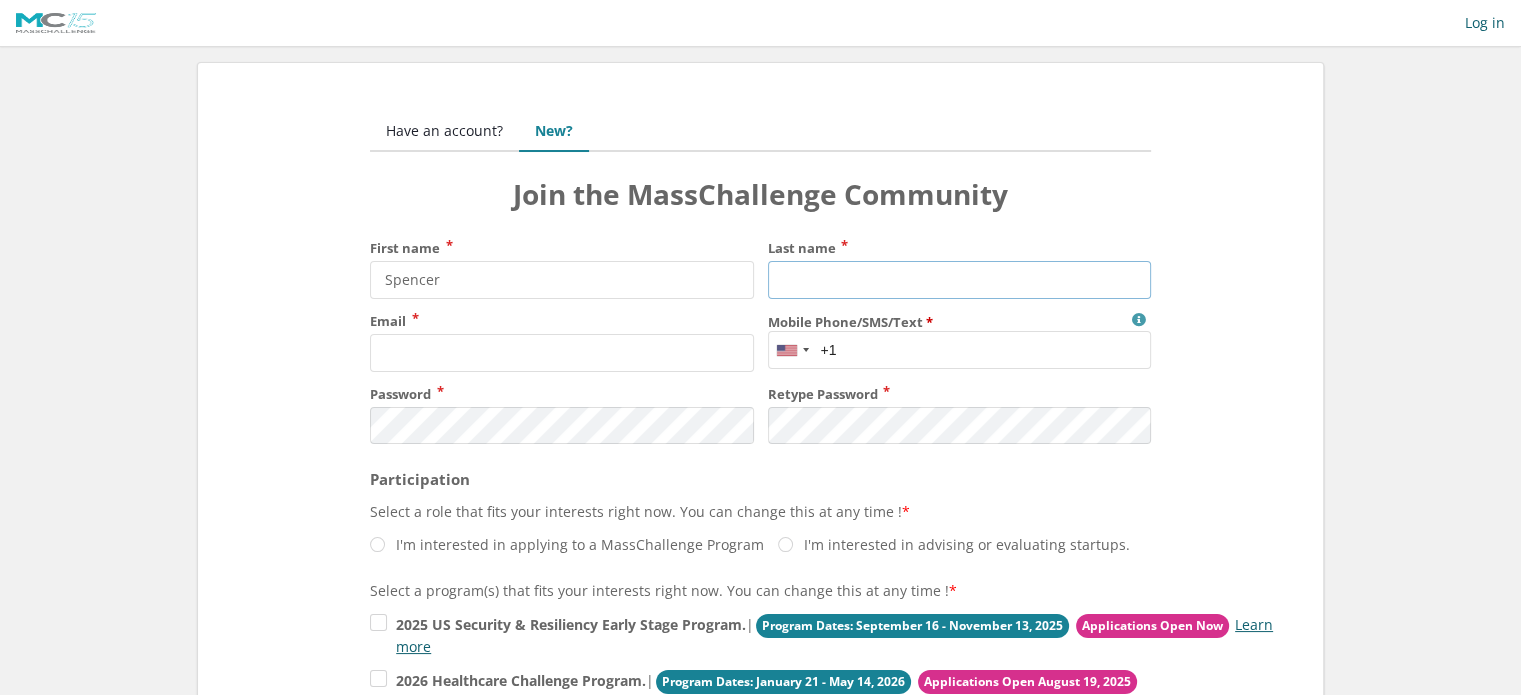 type on "Pieczonka" 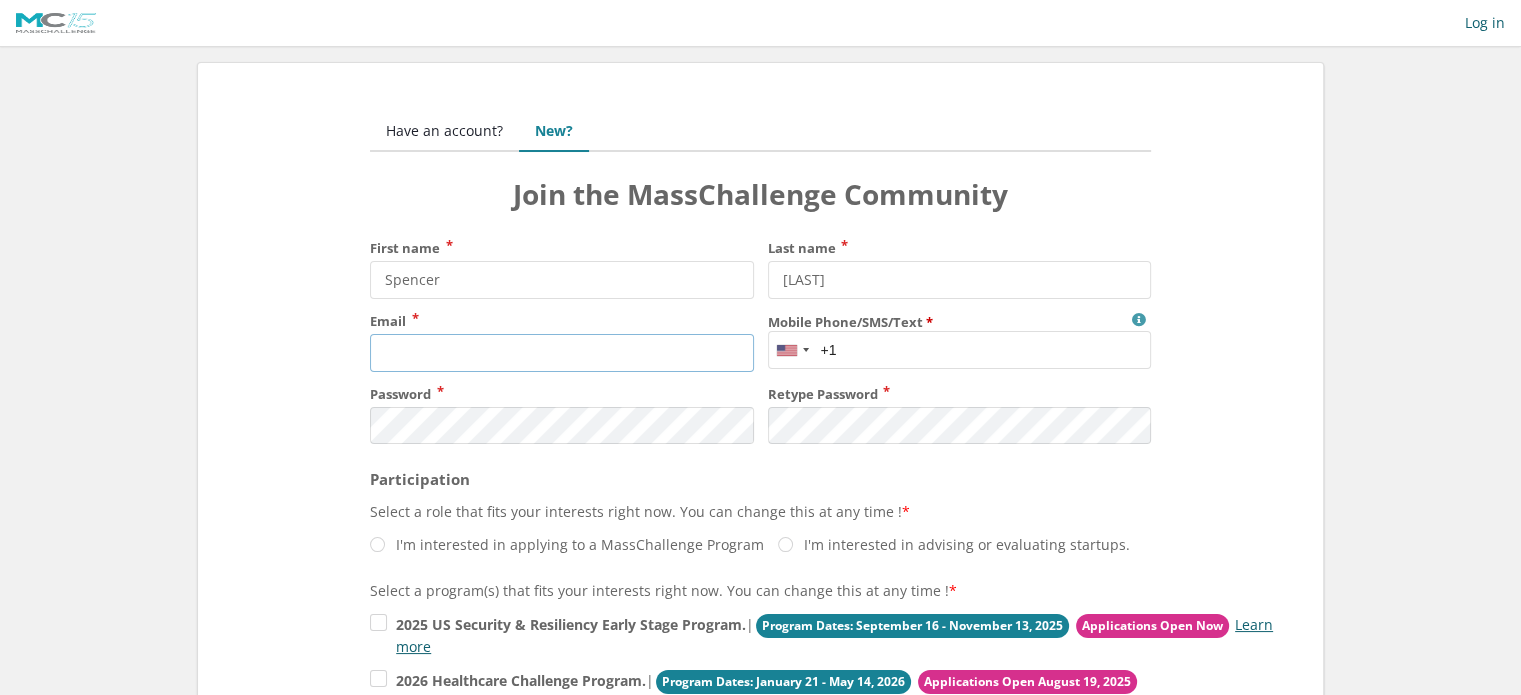 type on "spencer.pieczonka@neptunenano.com" 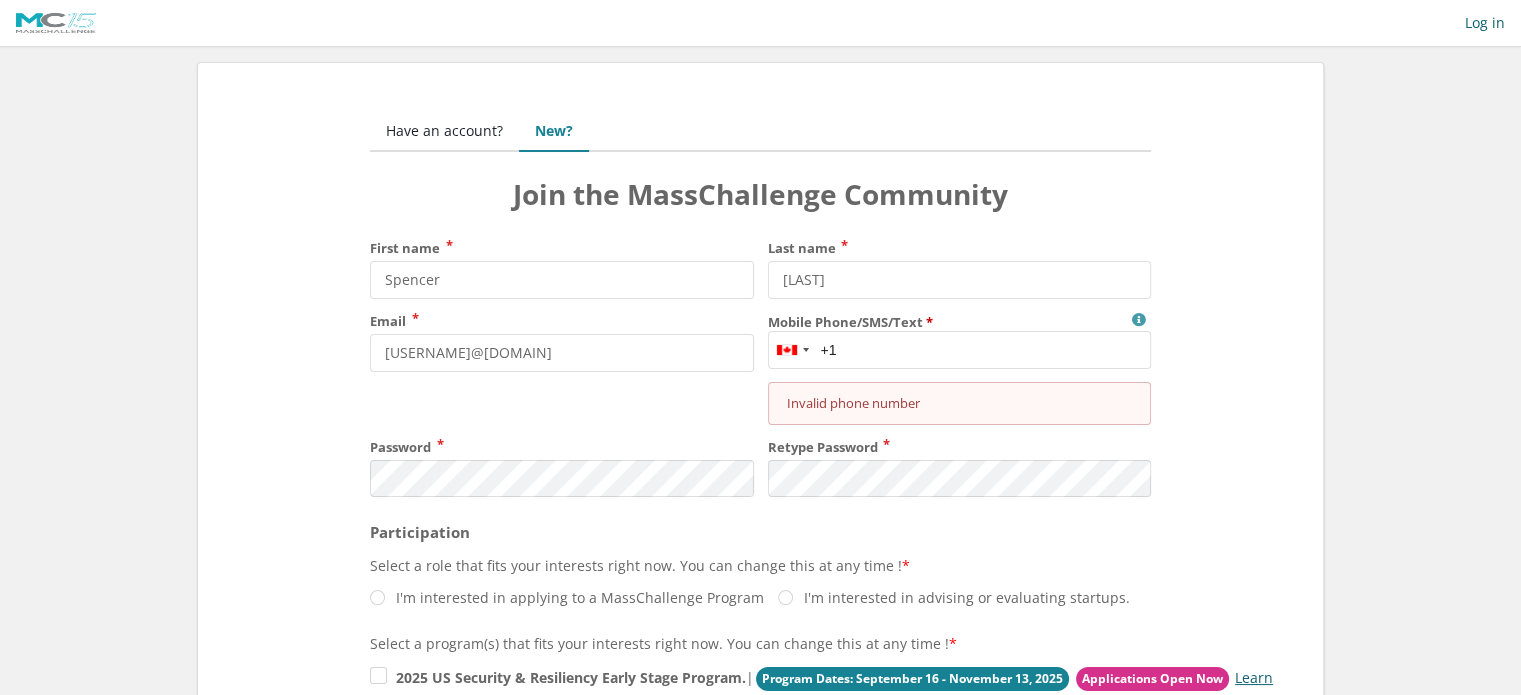 type on "9022206702" 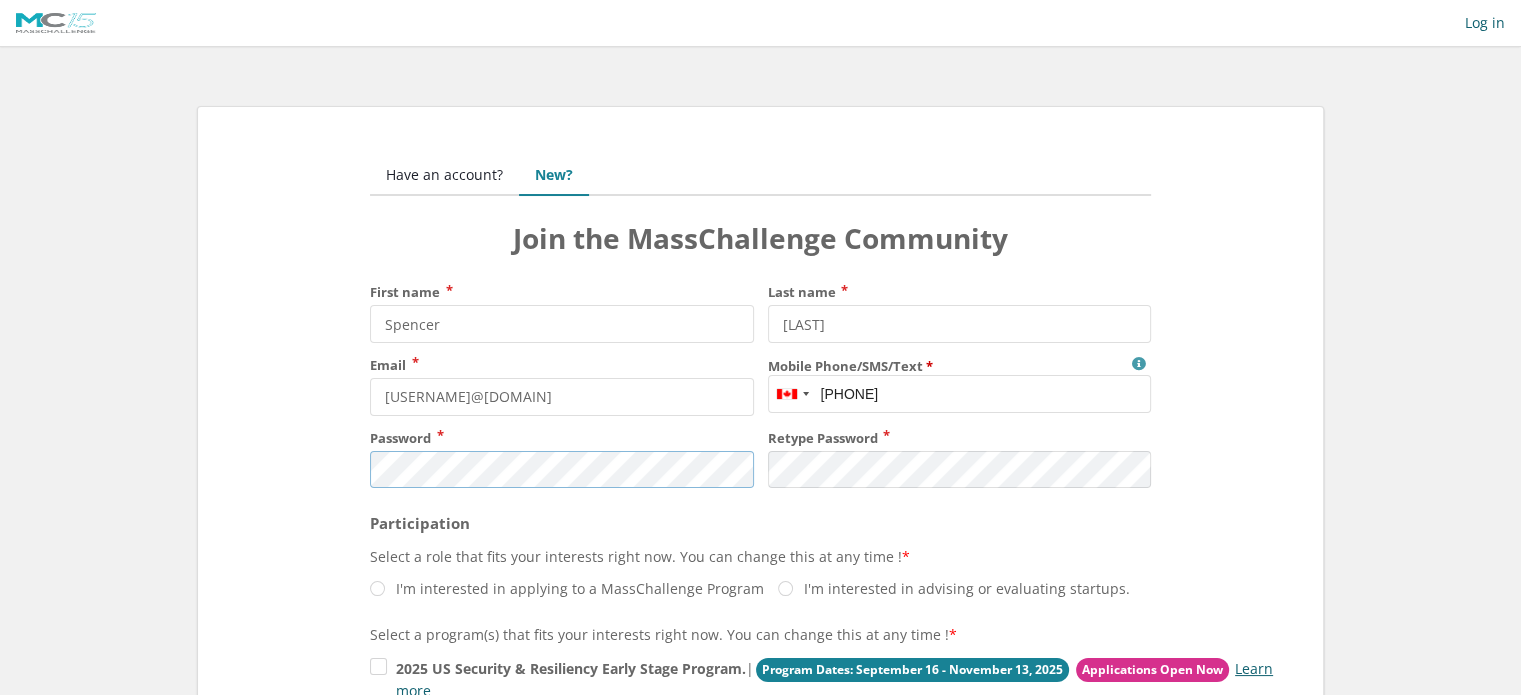 scroll, scrollTop: 0, scrollLeft: 0, axis: both 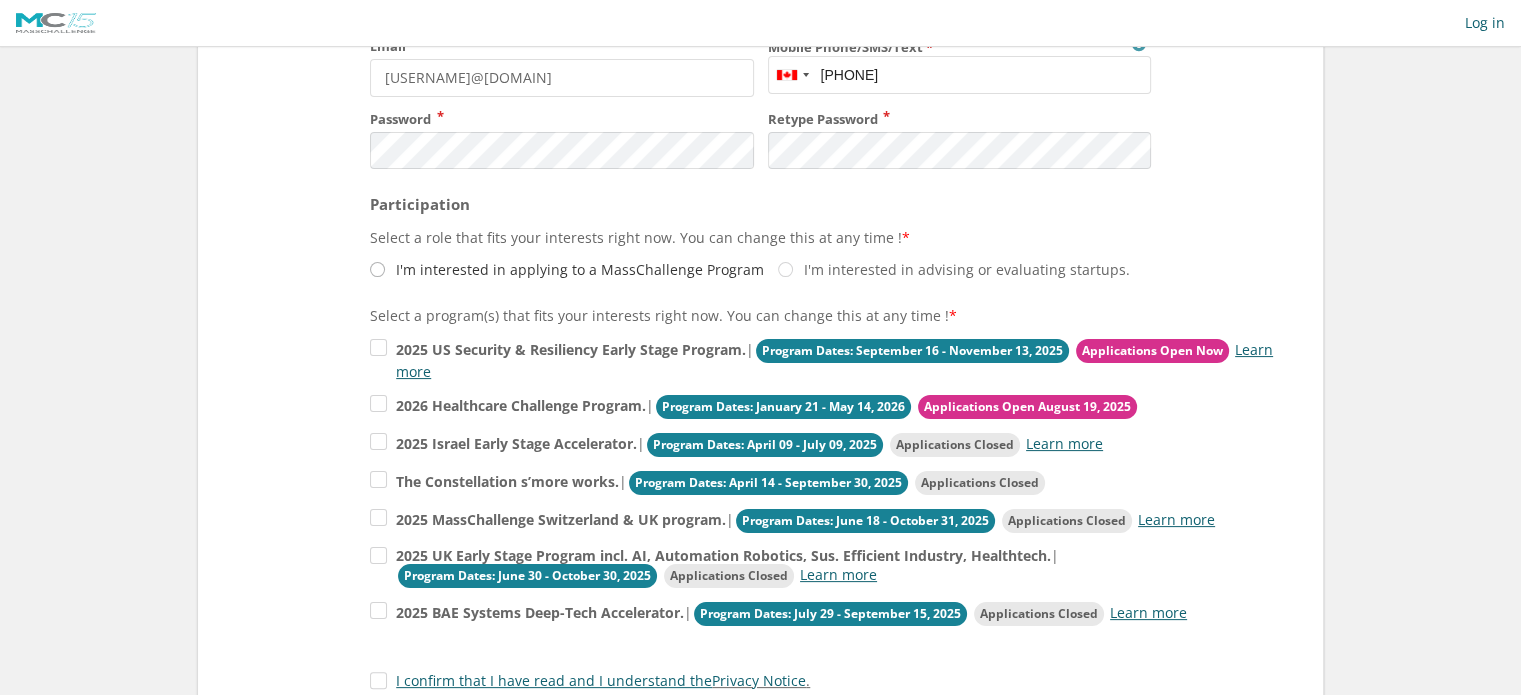 click on "I'm interested in applying to a MassChallenge
Program" at bounding box center (567, 269) 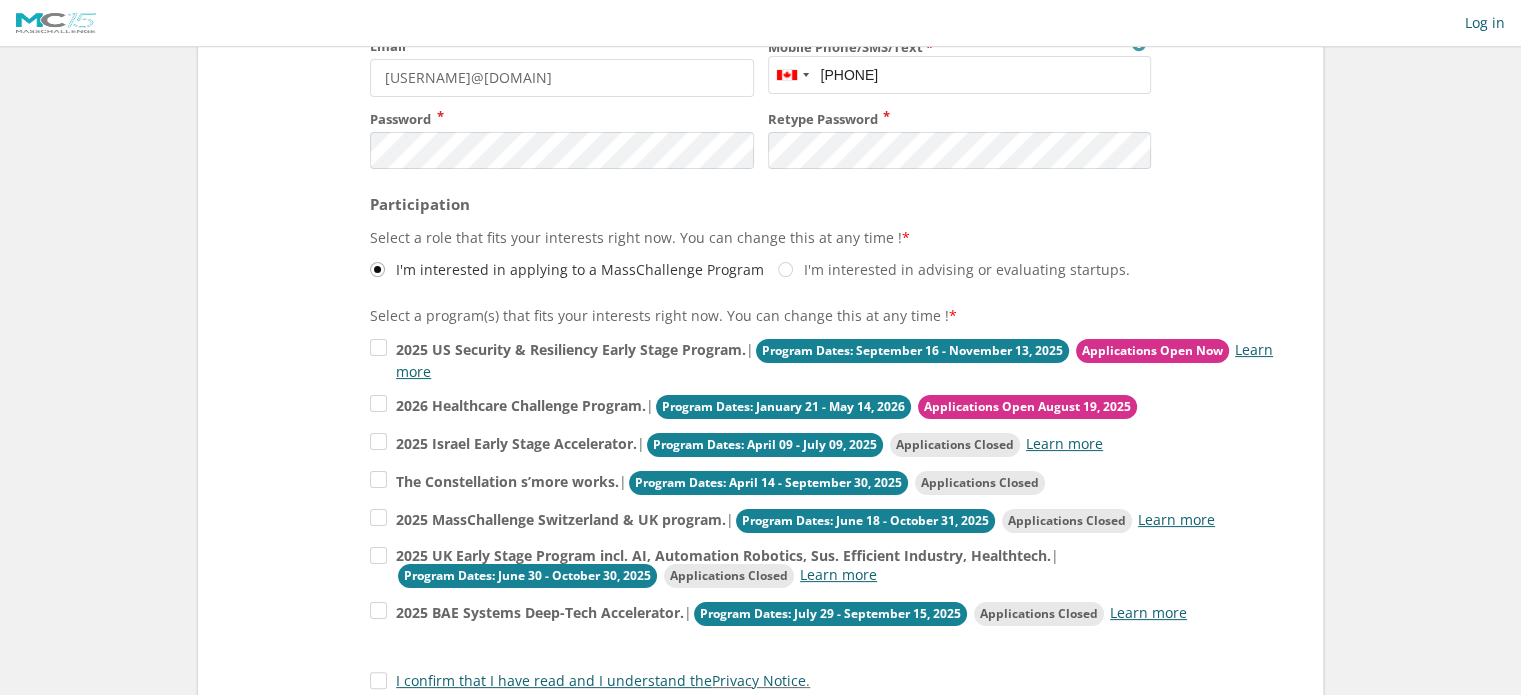 scroll, scrollTop: 0, scrollLeft: 0, axis: both 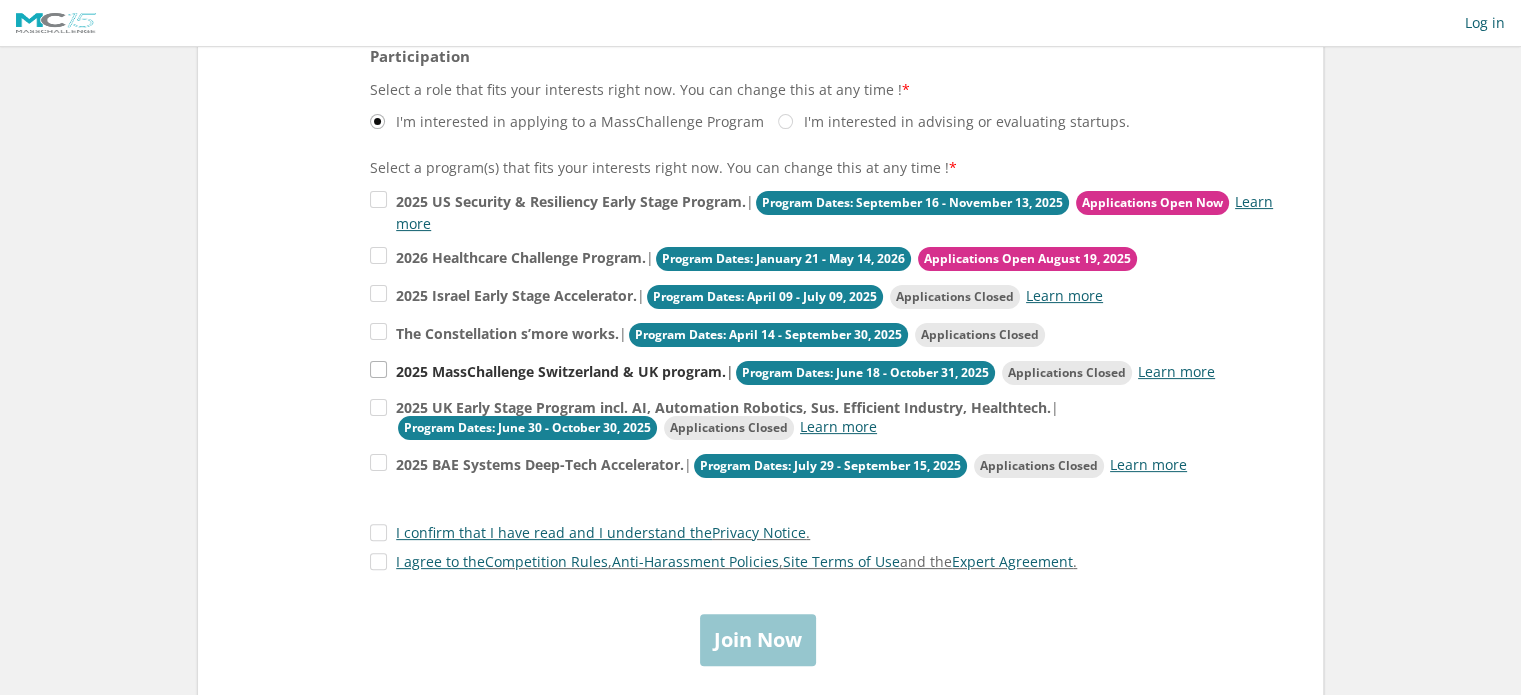 click on "2025 MassChallenge Switzerland & UK program.   |
Program Dates:
June 18 - October 31, 2025
Applications Closed
Learn more" at bounding box center [825, 211] 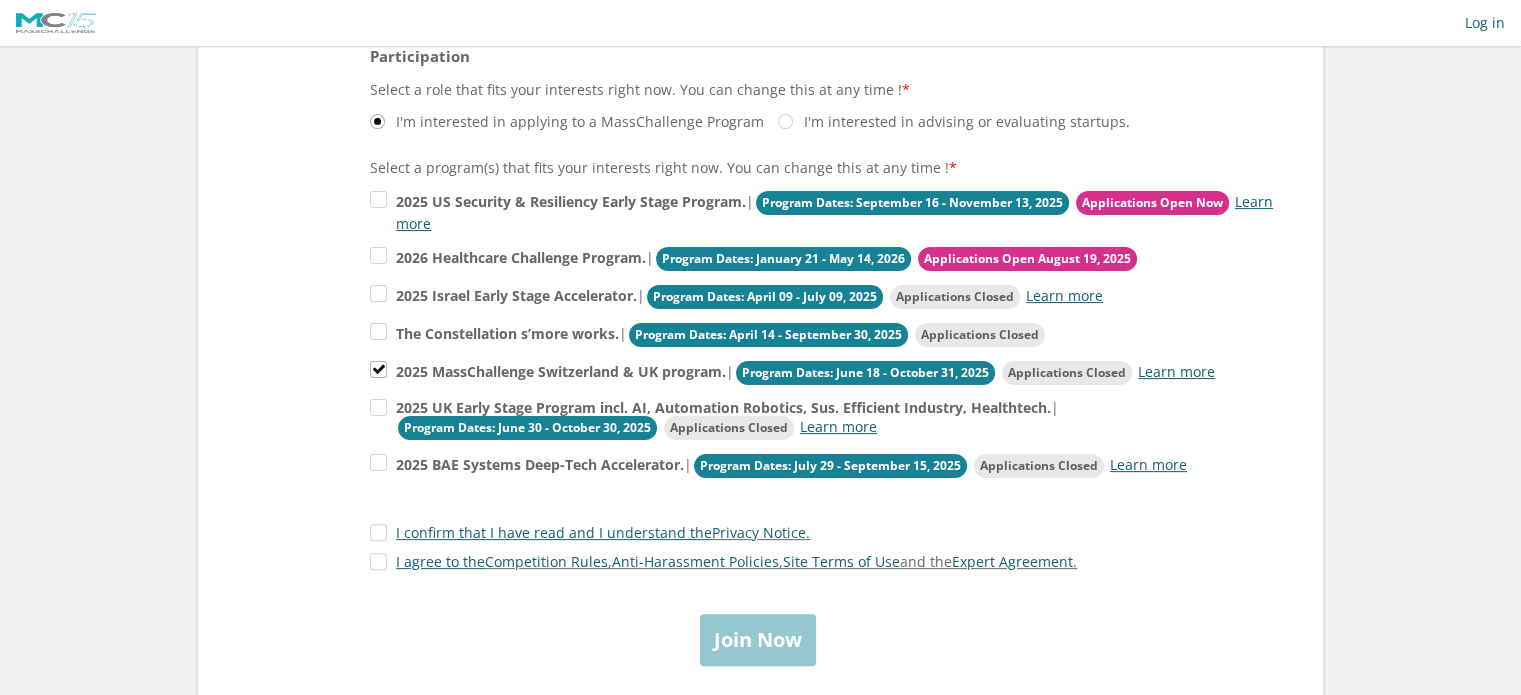 click on "Join Now" at bounding box center (760, 639) 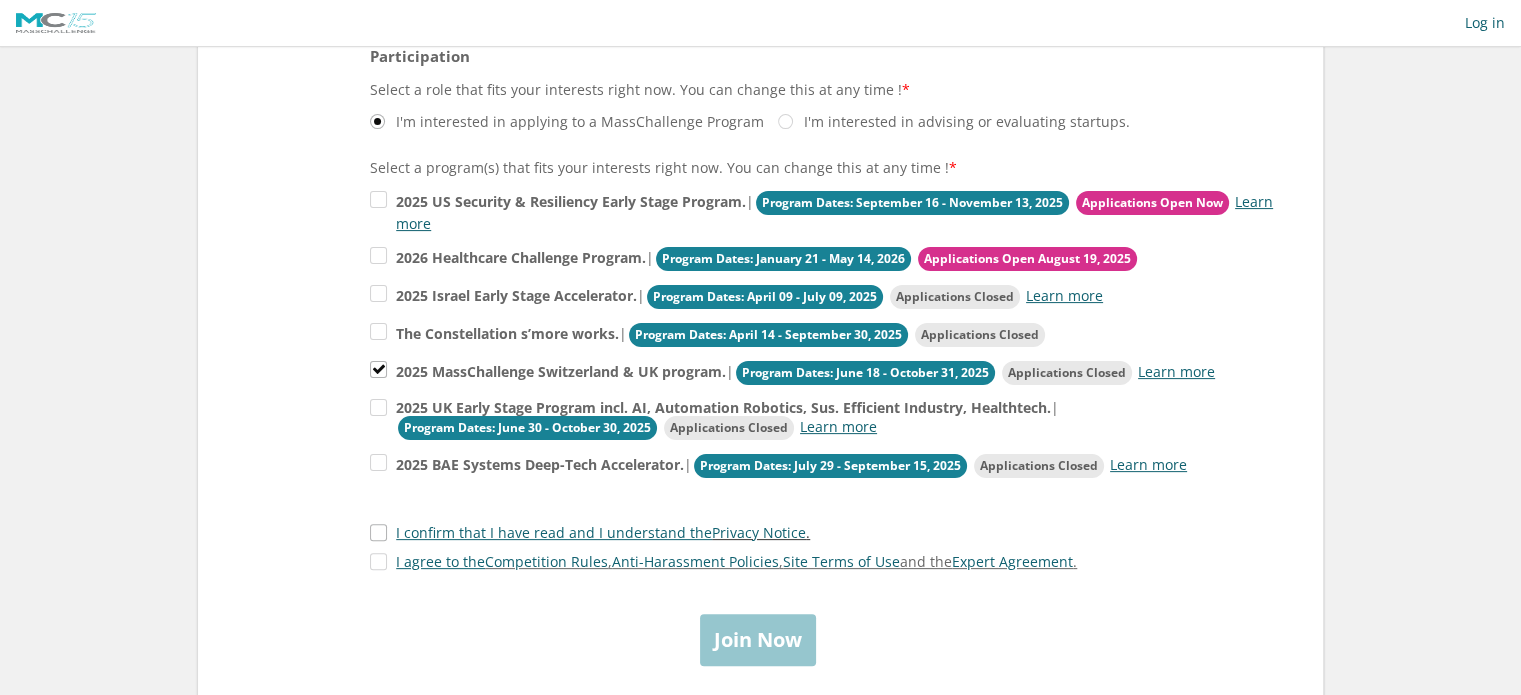 click on "I confirm that I have read and I understand the  Privacy Notice ." at bounding box center (590, 532) 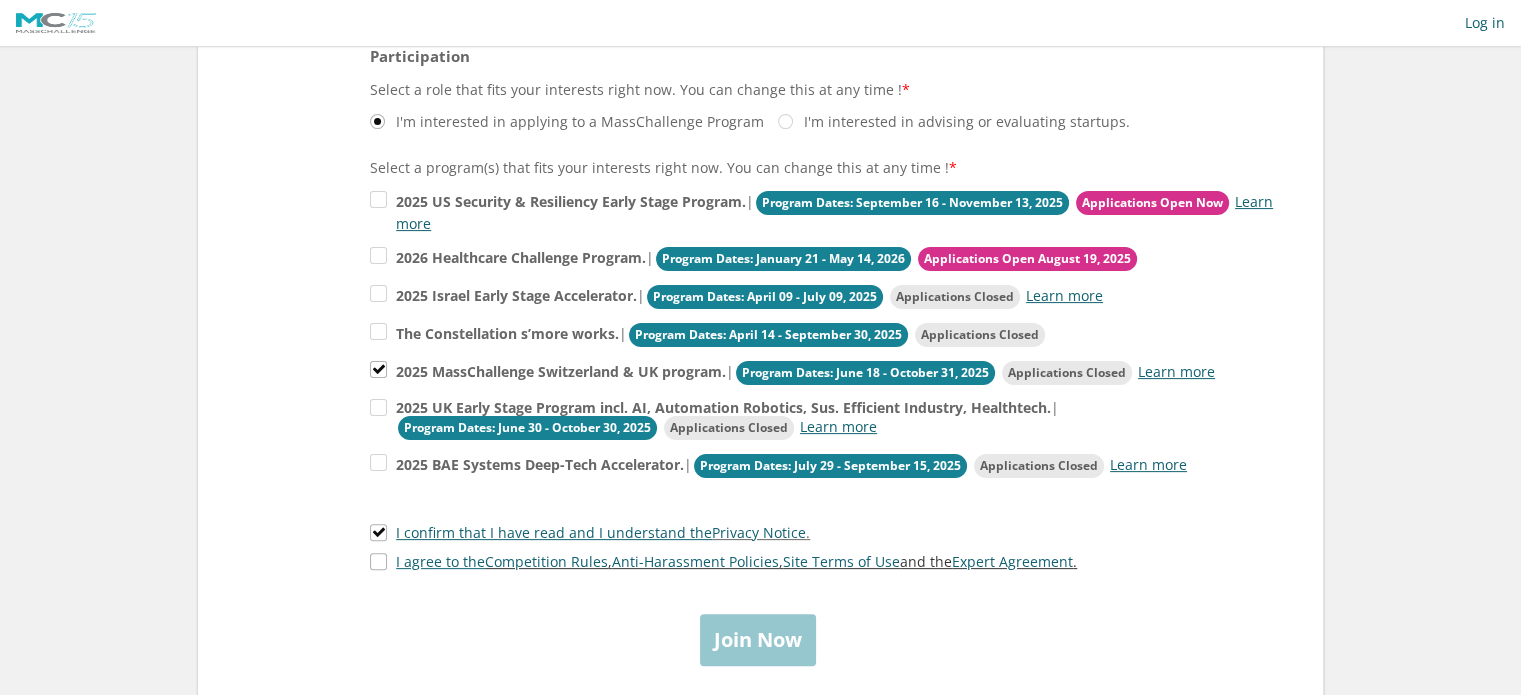 click on "I agree to the  Competition Rules ,  Anti-Harassment Policies ,  Site Terms of Use  and the  Expert Agreement ." at bounding box center (723, 561) 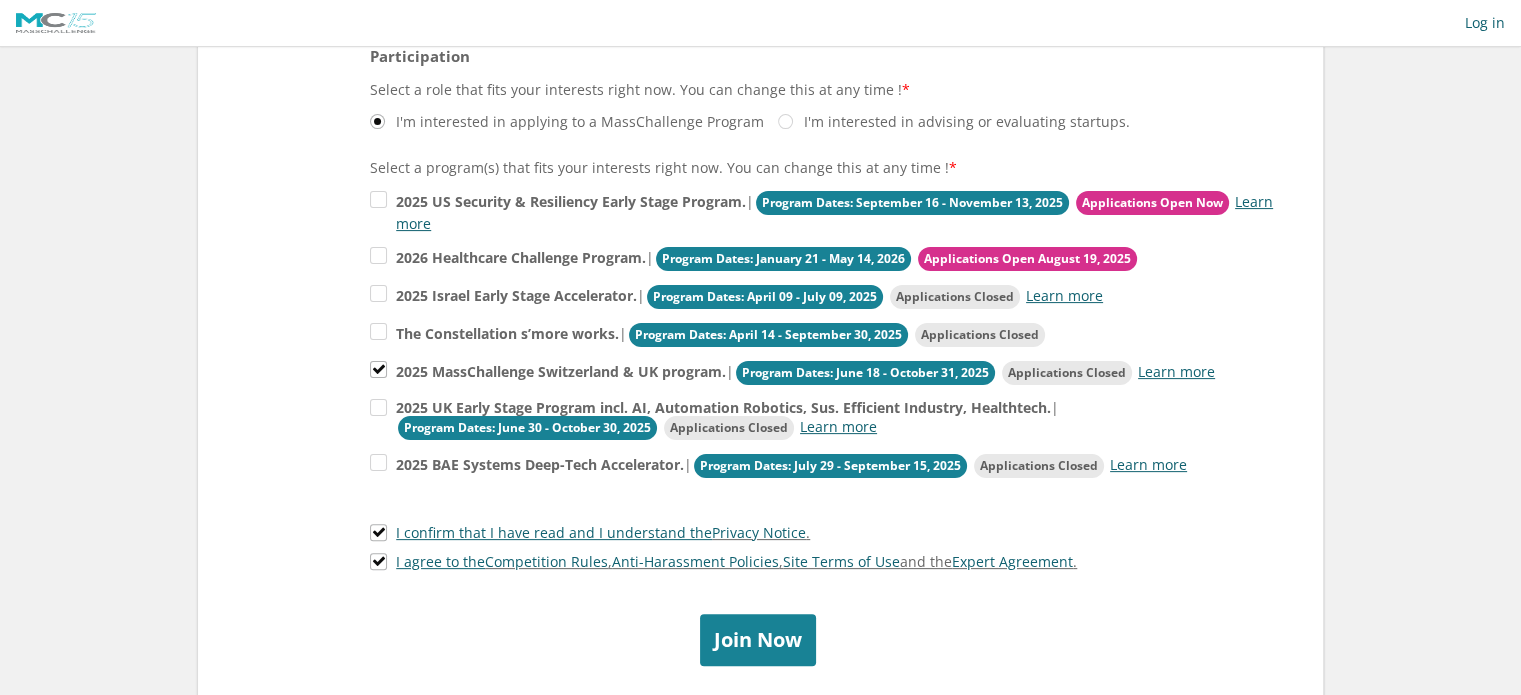 click on "Join Now" at bounding box center [758, 639] 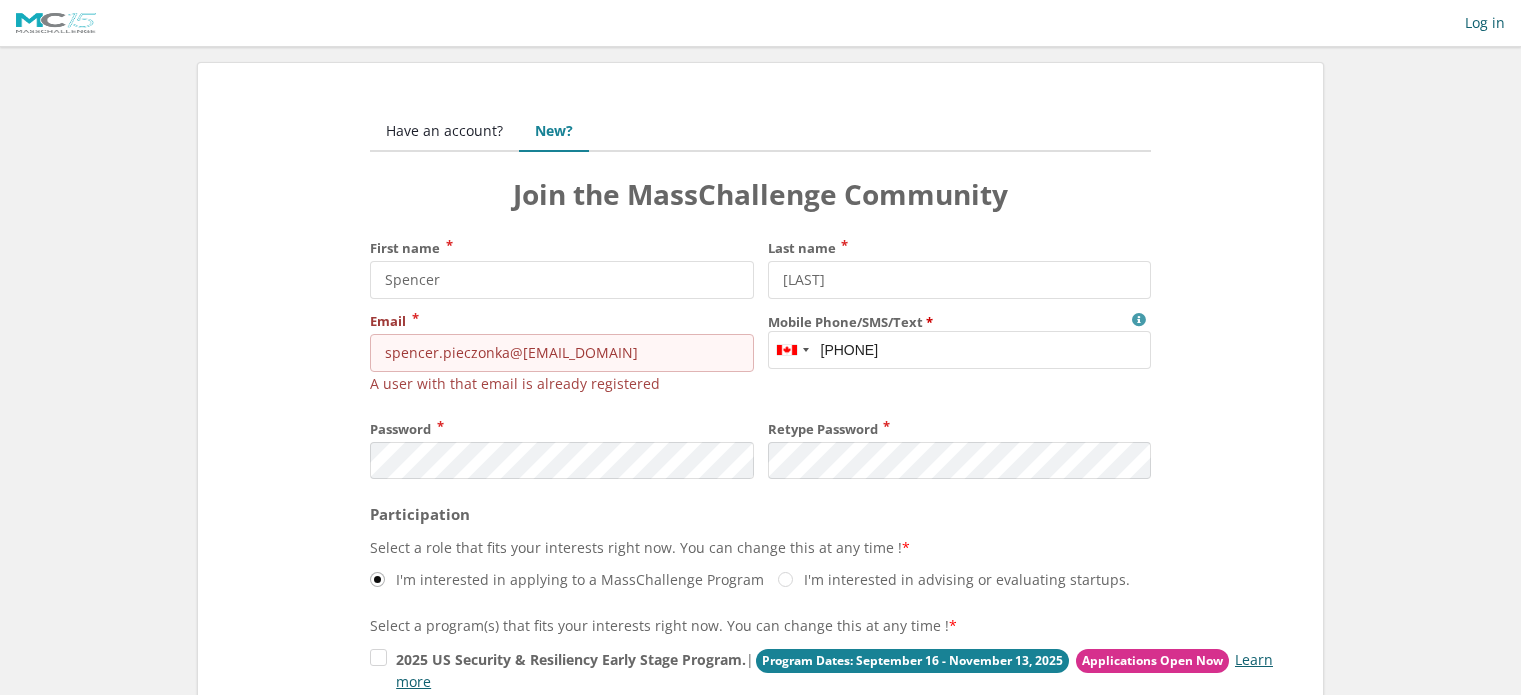 scroll, scrollTop: 0, scrollLeft: 0, axis: both 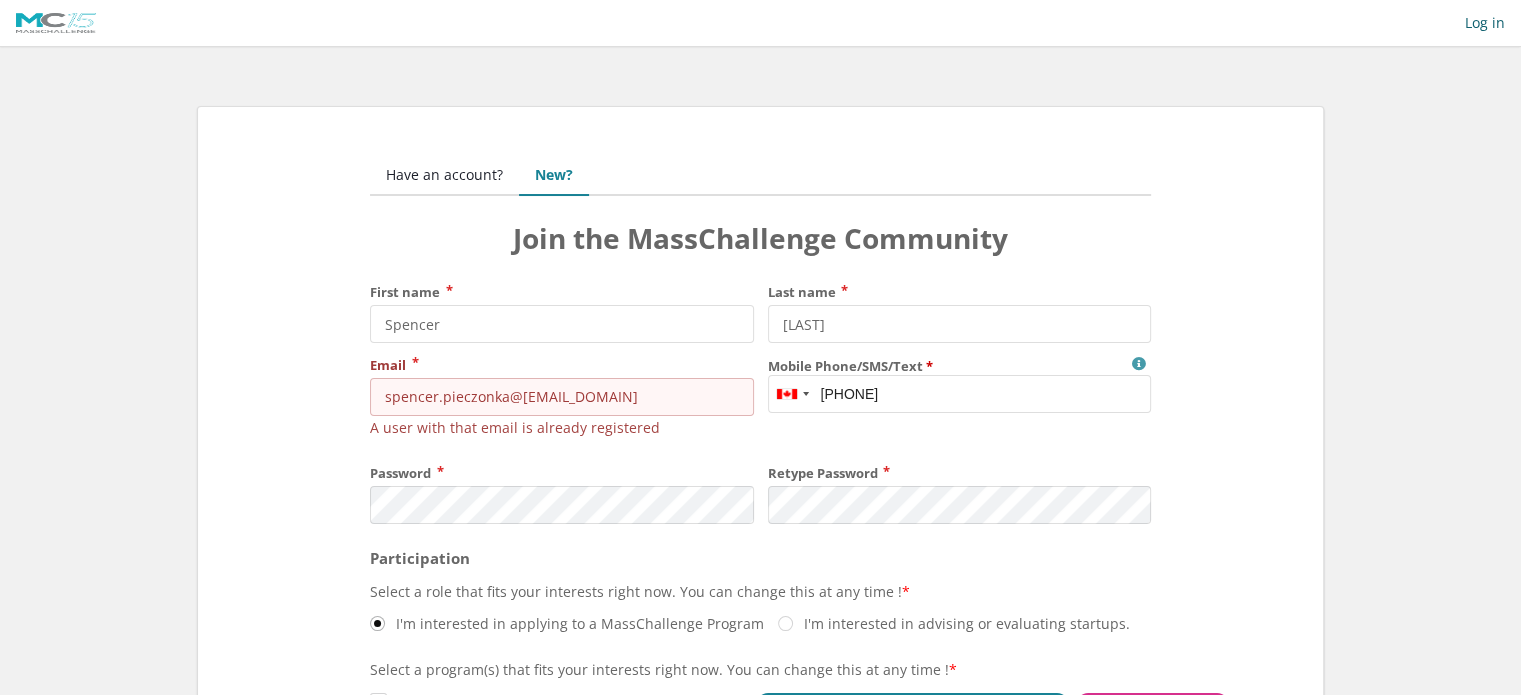 click on "Have an account?" at bounding box center (444, 176) 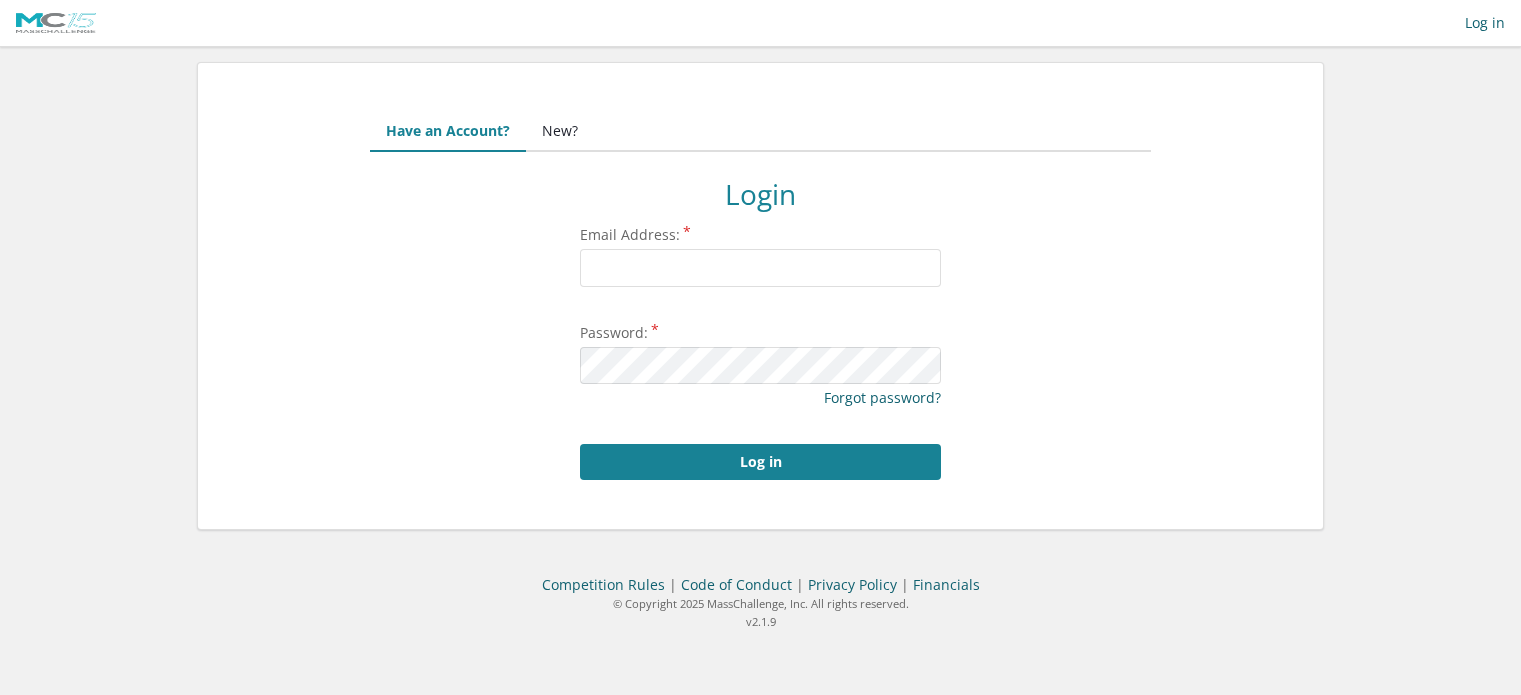 scroll, scrollTop: 0, scrollLeft: 0, axis: both 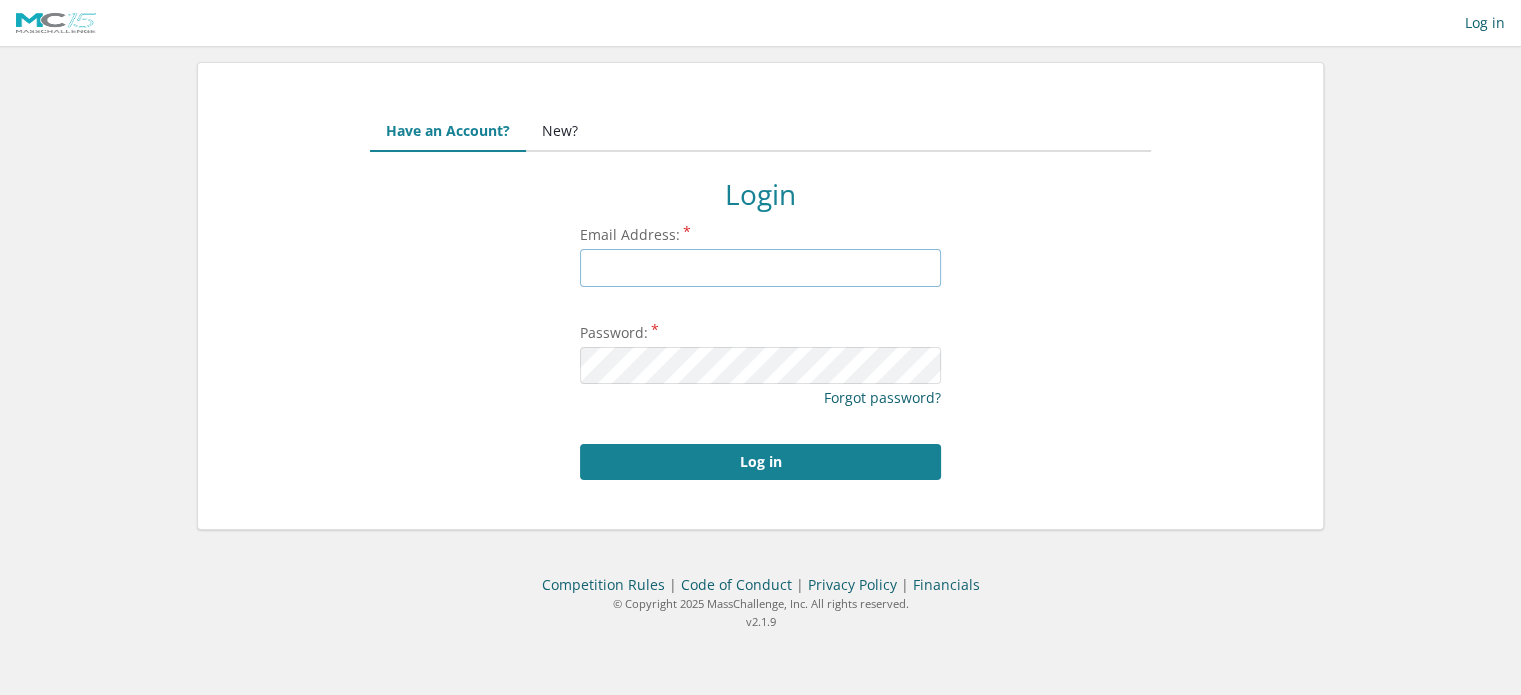 click on "Email Address:" at bounding box center (760, 268) 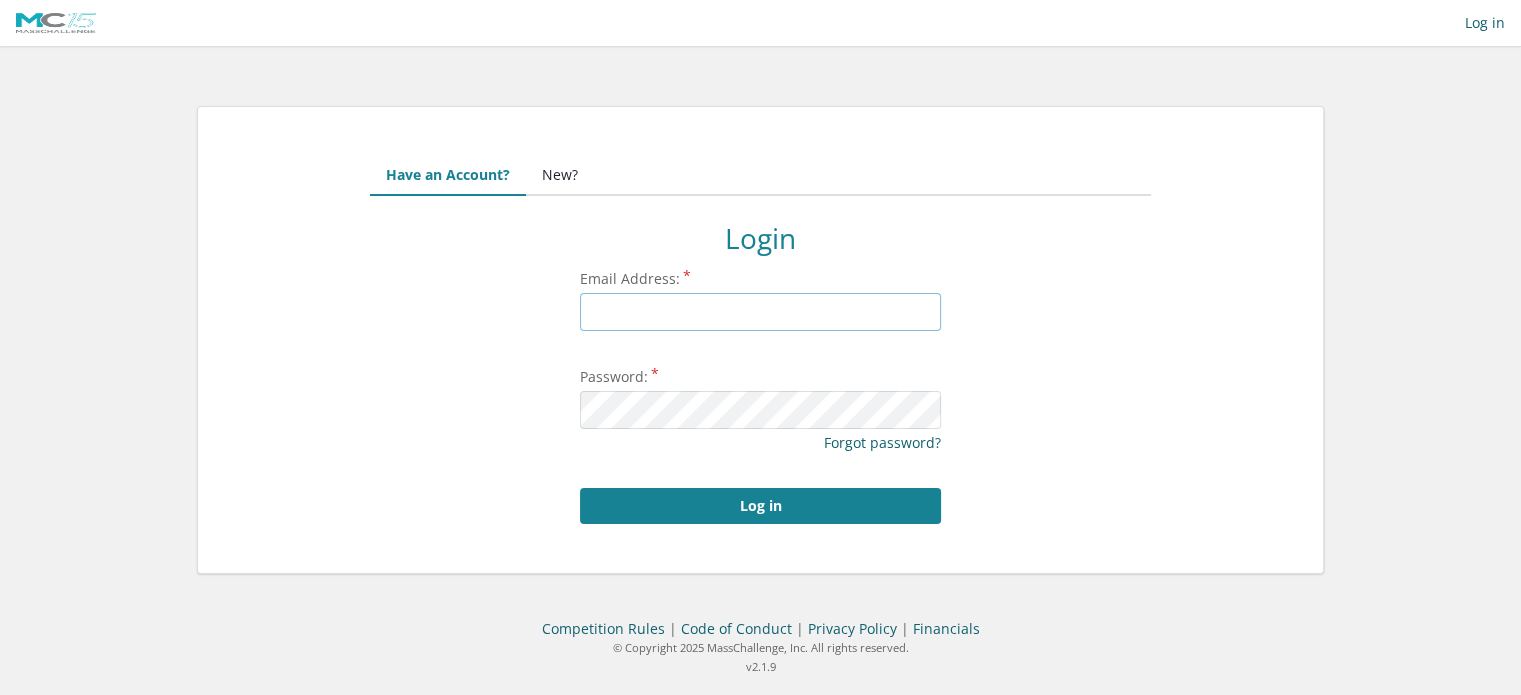 type on "[USERNAME]@[DOMAIN].com" 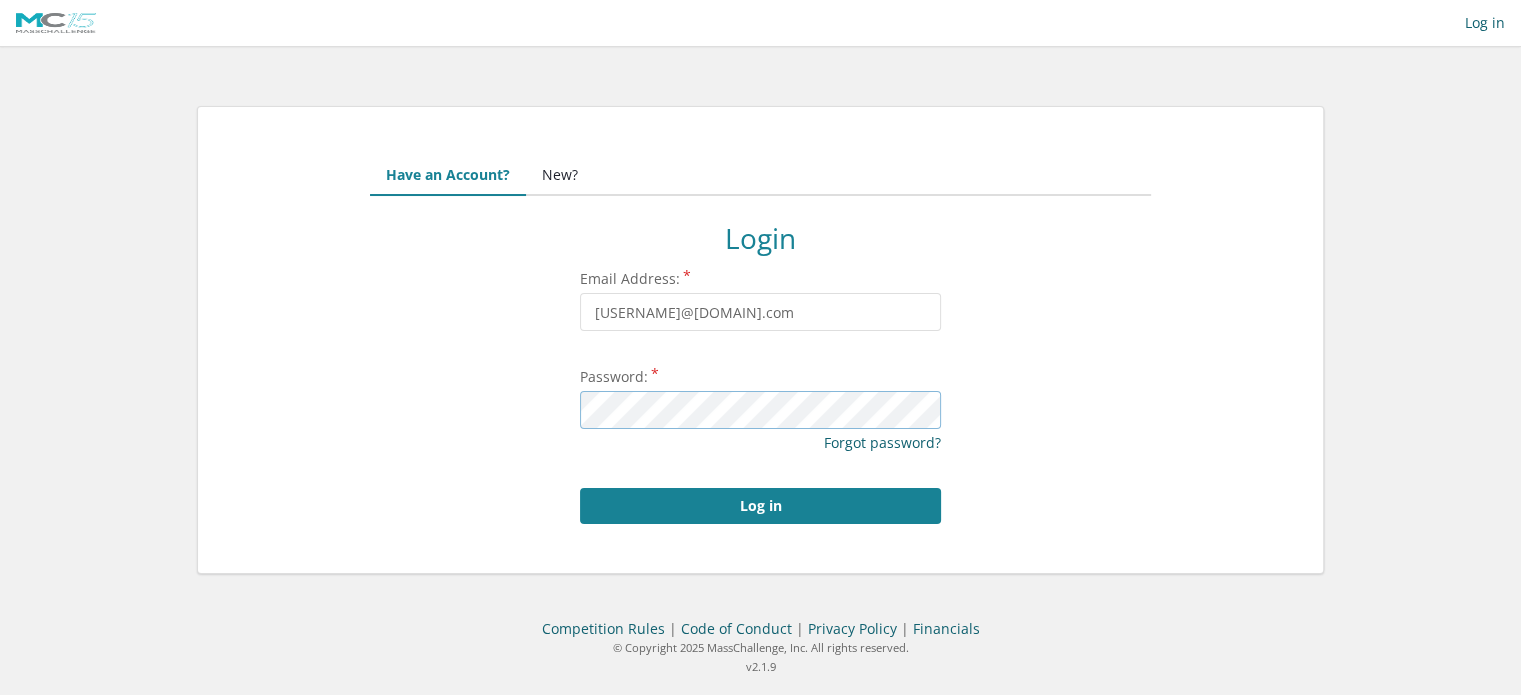 click on "Log in" at bounding box center [760, 506] 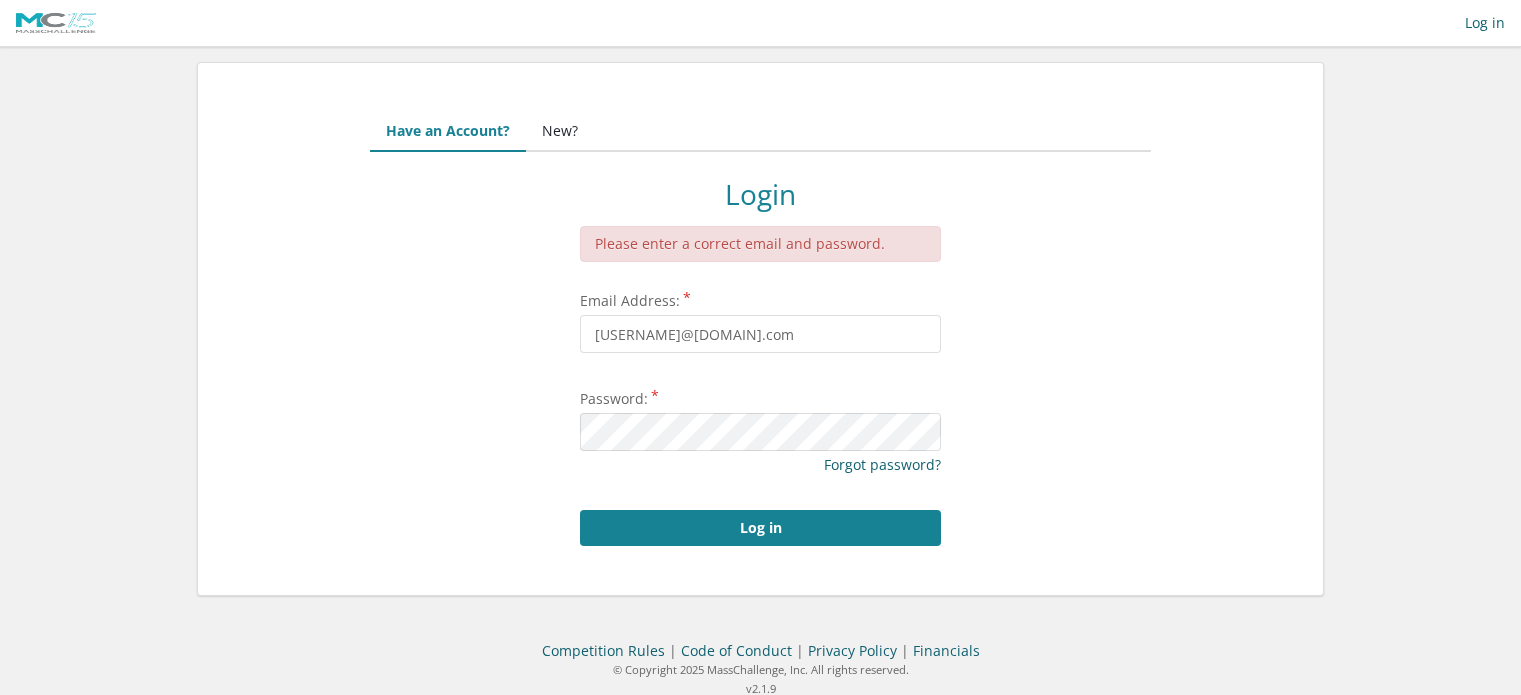 scroll, scrollTop: 0, scrollLeft: 0, axis: both 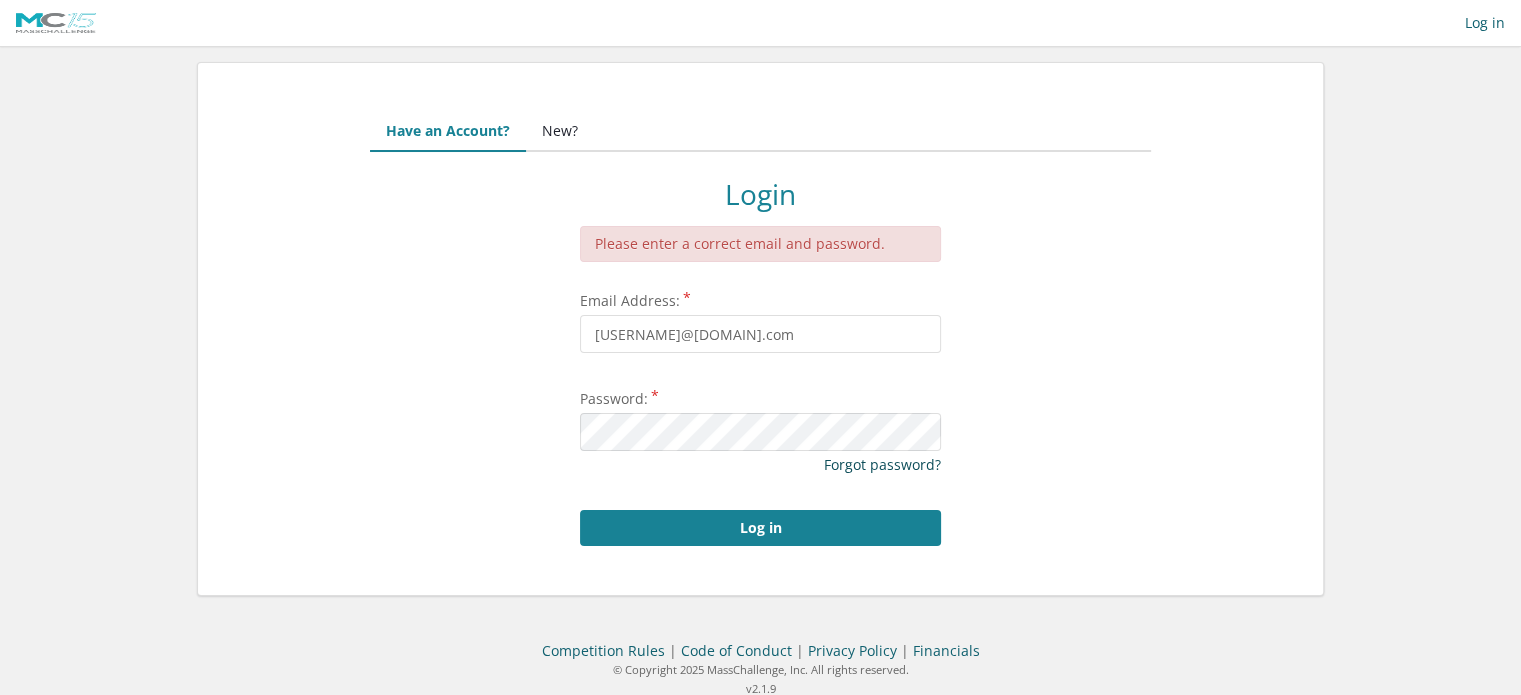 click on "Forgot password?" at bounding box center [882, 464] 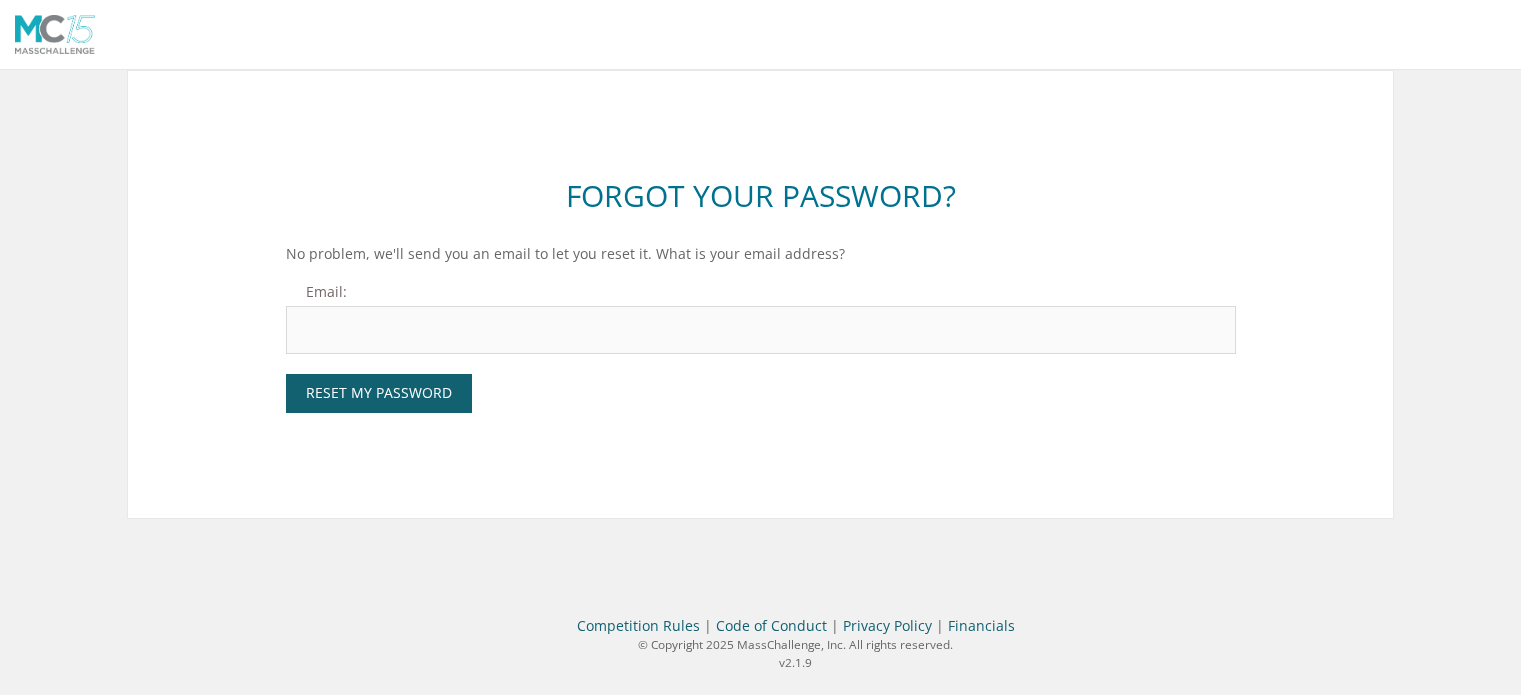 scroll, scrollTop: 0, scrollLeft: 0, axis: both 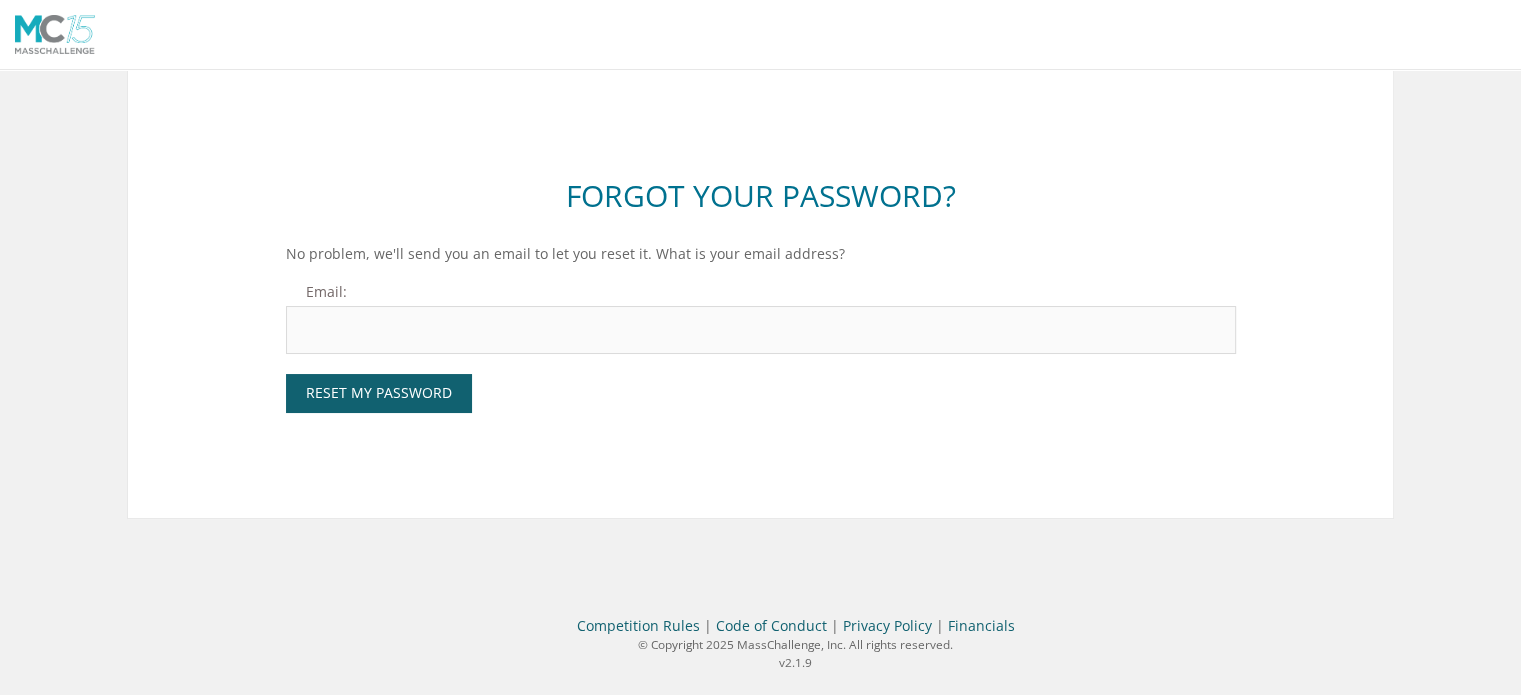 click on "Email:" at bounding box center (761, 330) 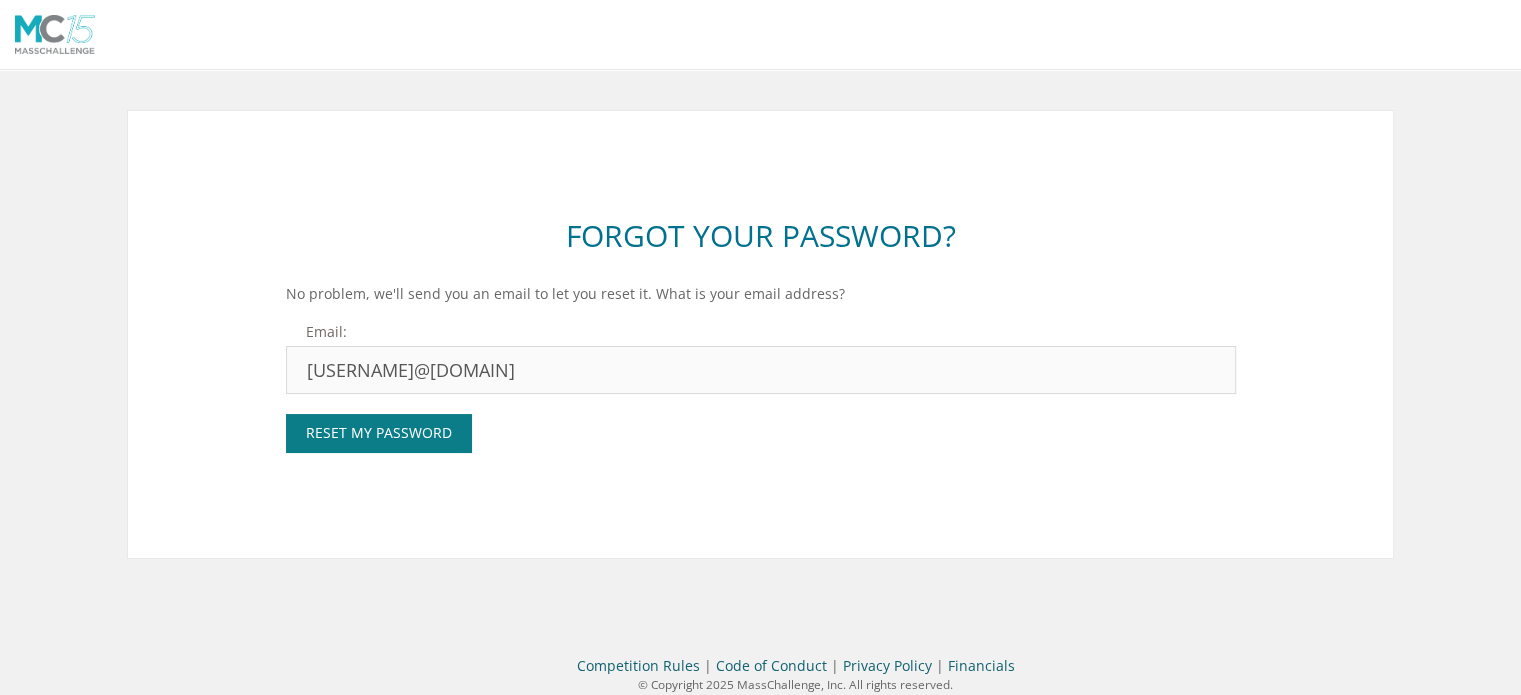 click on "Reset My Password" at bounding box center [379, 433] 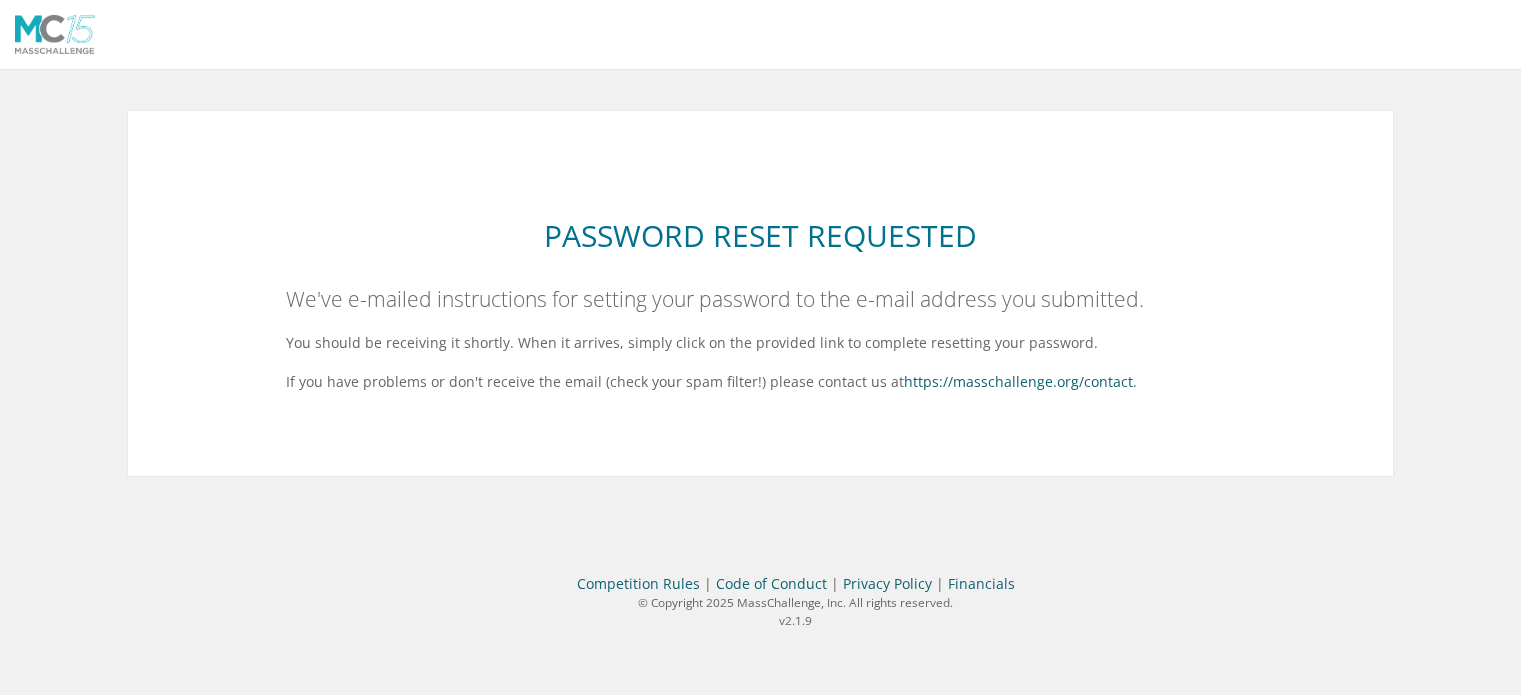 scroll, scrollTop: 0, scrollLeft: 0, axis: both 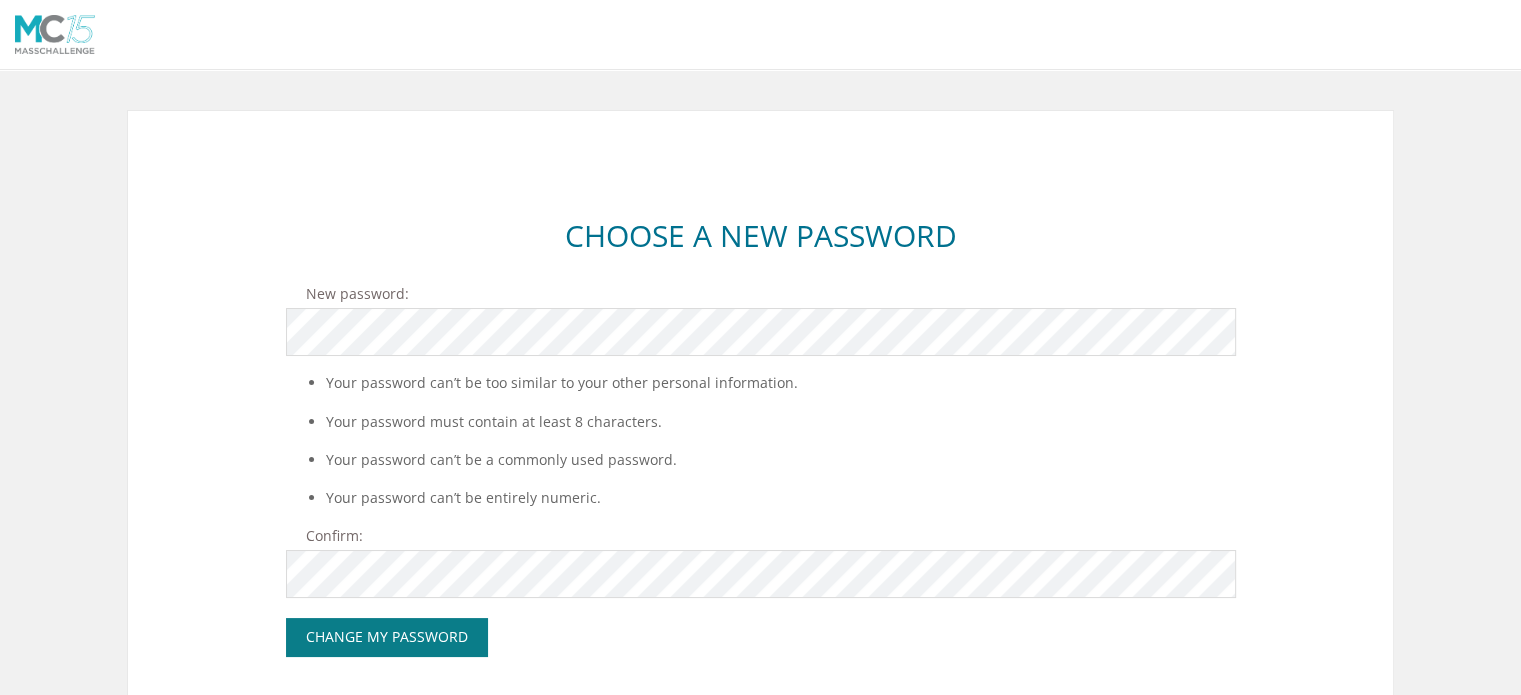 click on "Change My Password" at bounding box center (387, 637) 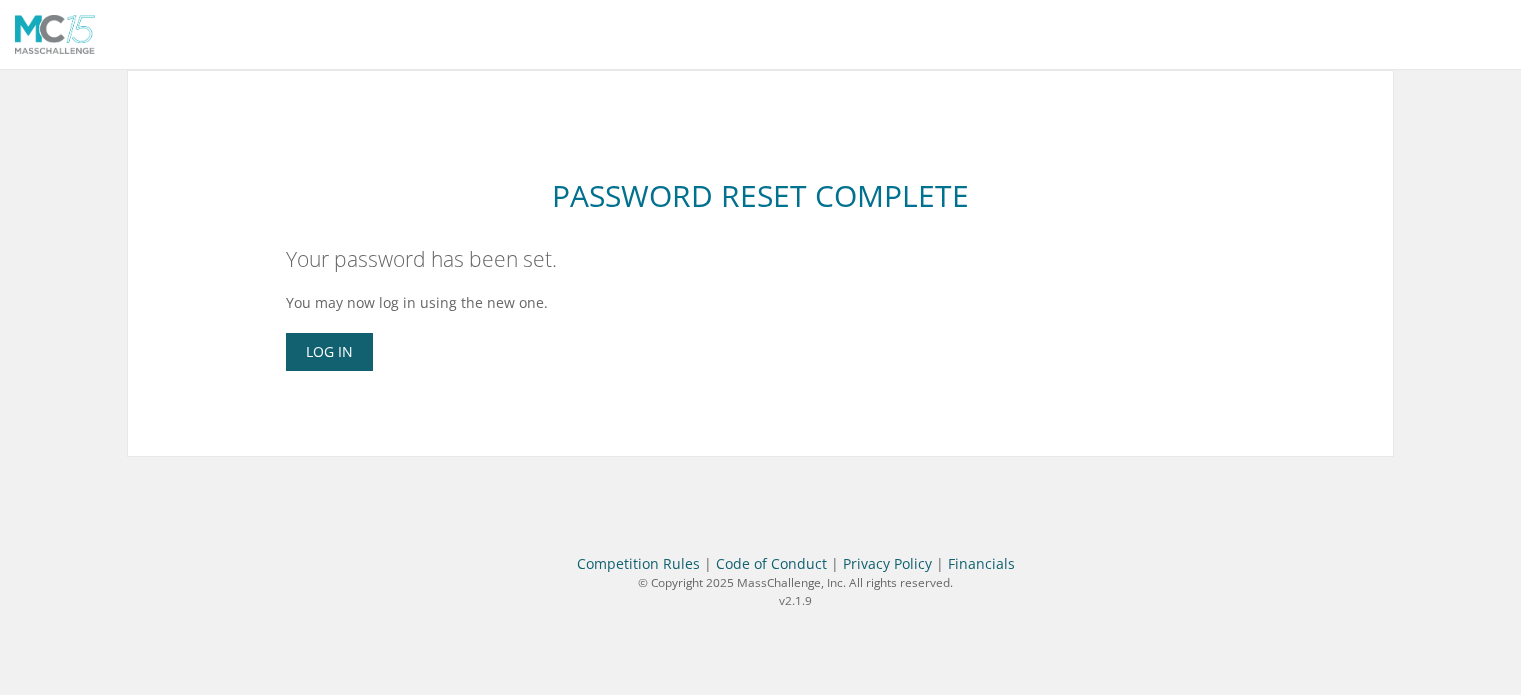 scroll, scrollTop: 0, scrollLeft: 0, axis: both 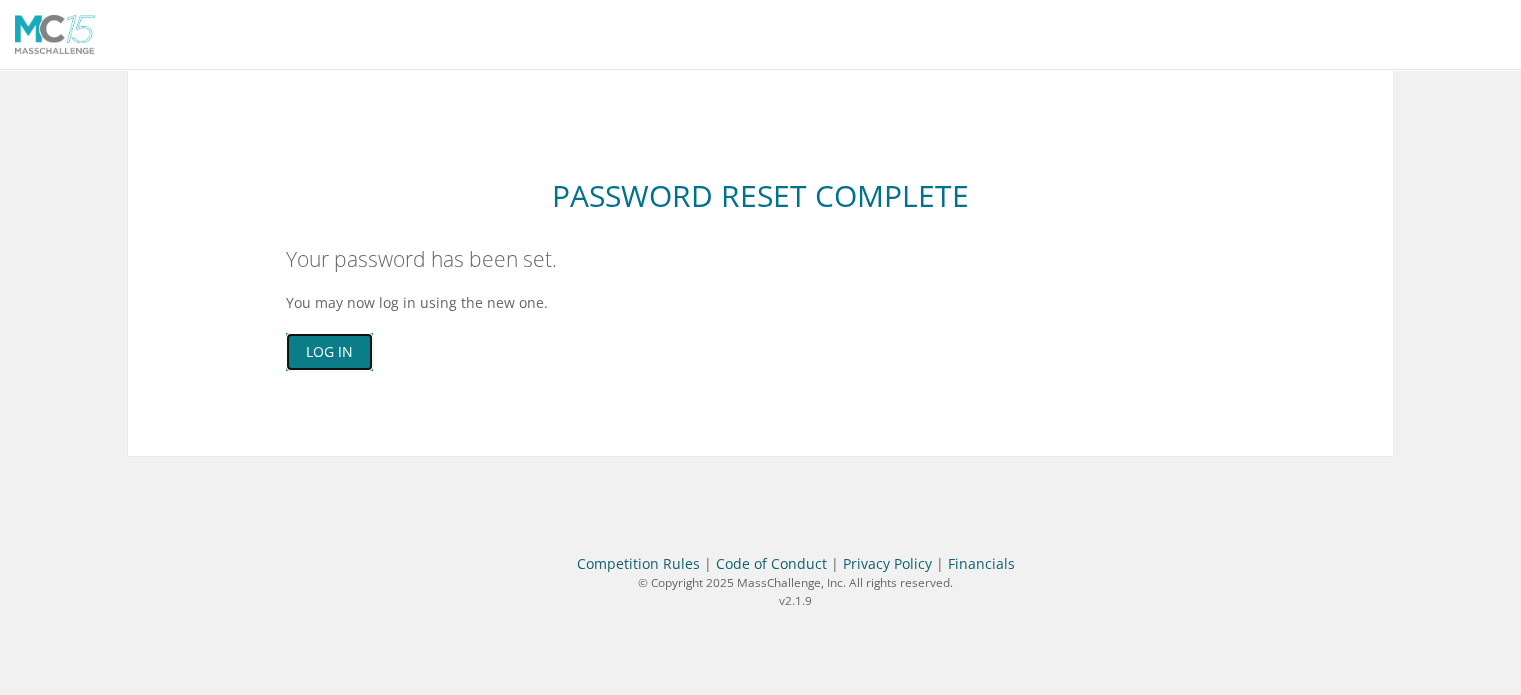 click on "Log In" at bounding box center [329, 352] 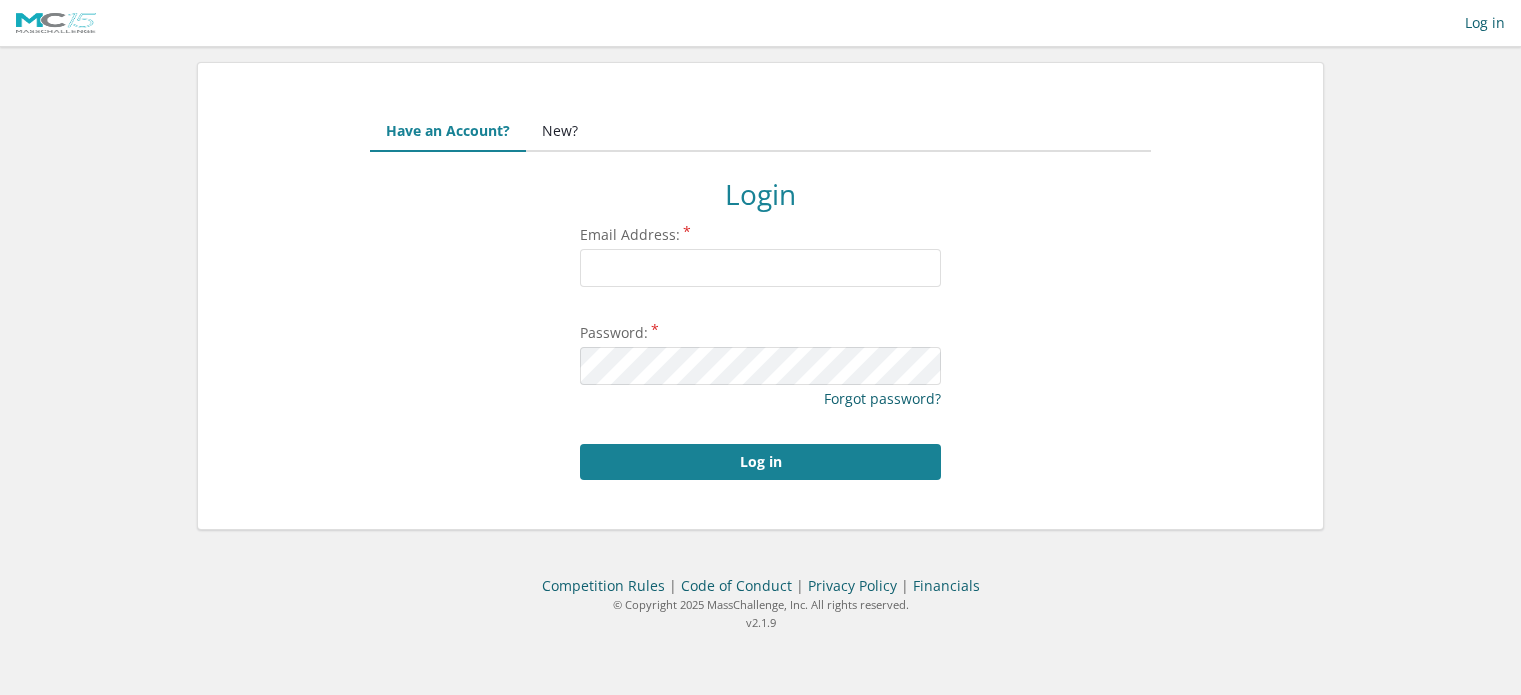 scroll, scrollTop: 0, scrollLeft: 0, axis: both 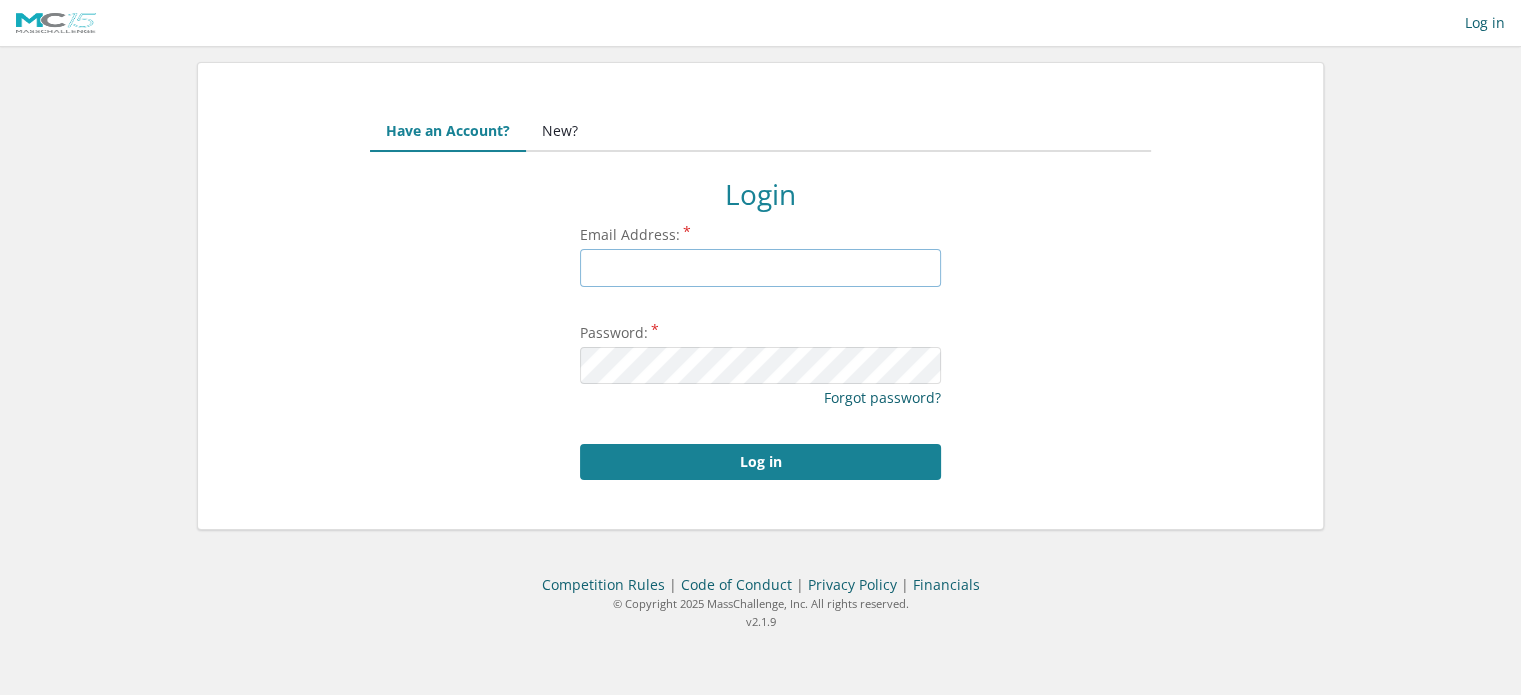 click on "Email Address:" at bounding box center [760, 268] 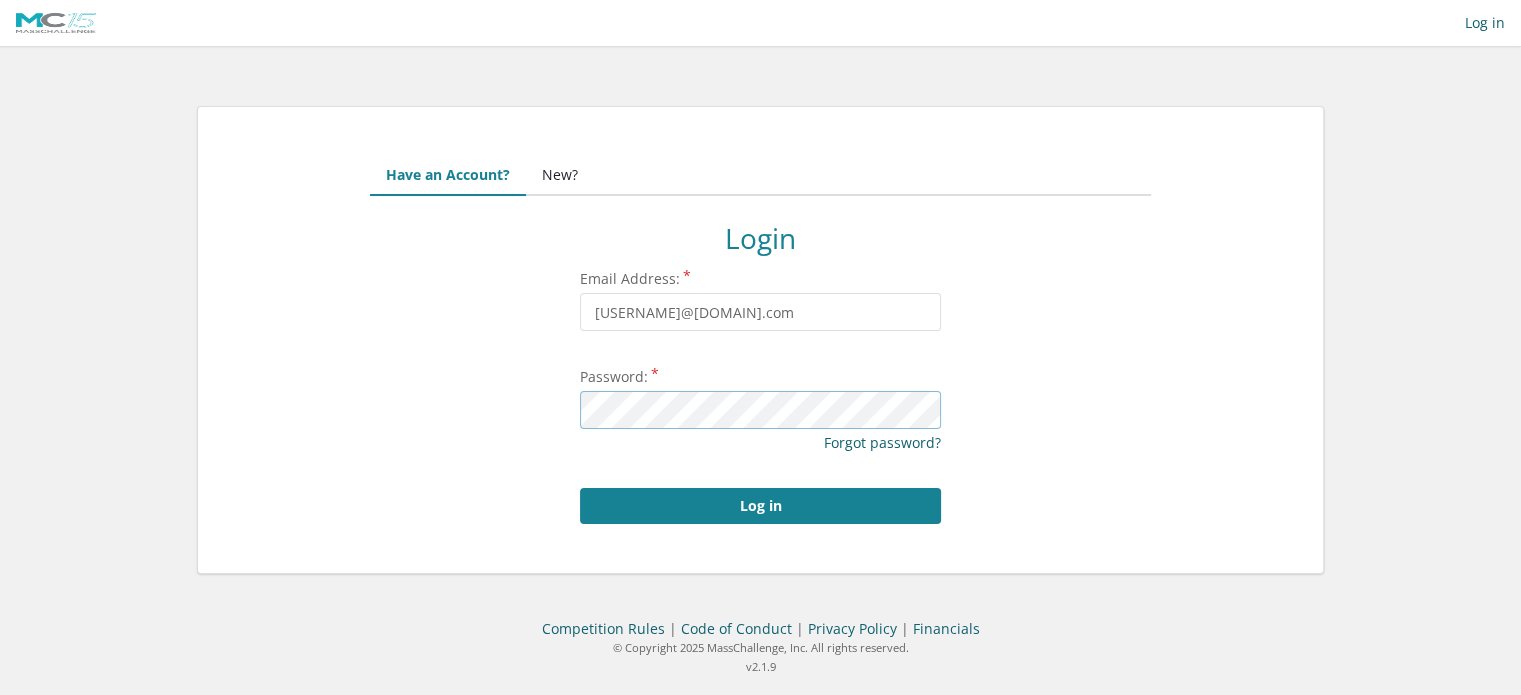 click on "Log in" at bounding box center [760, 506] 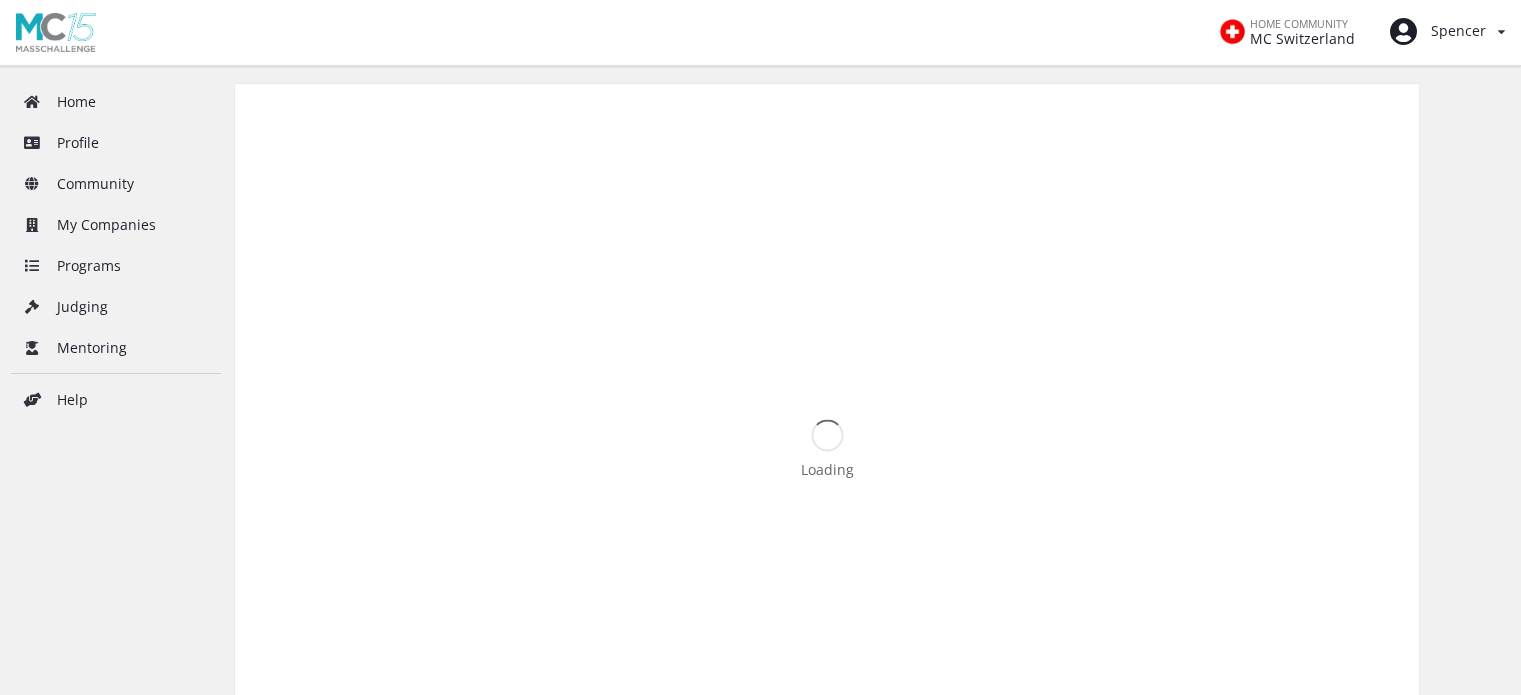 scroll, scrollTop: 0, scrollLeft: 0, axis: both 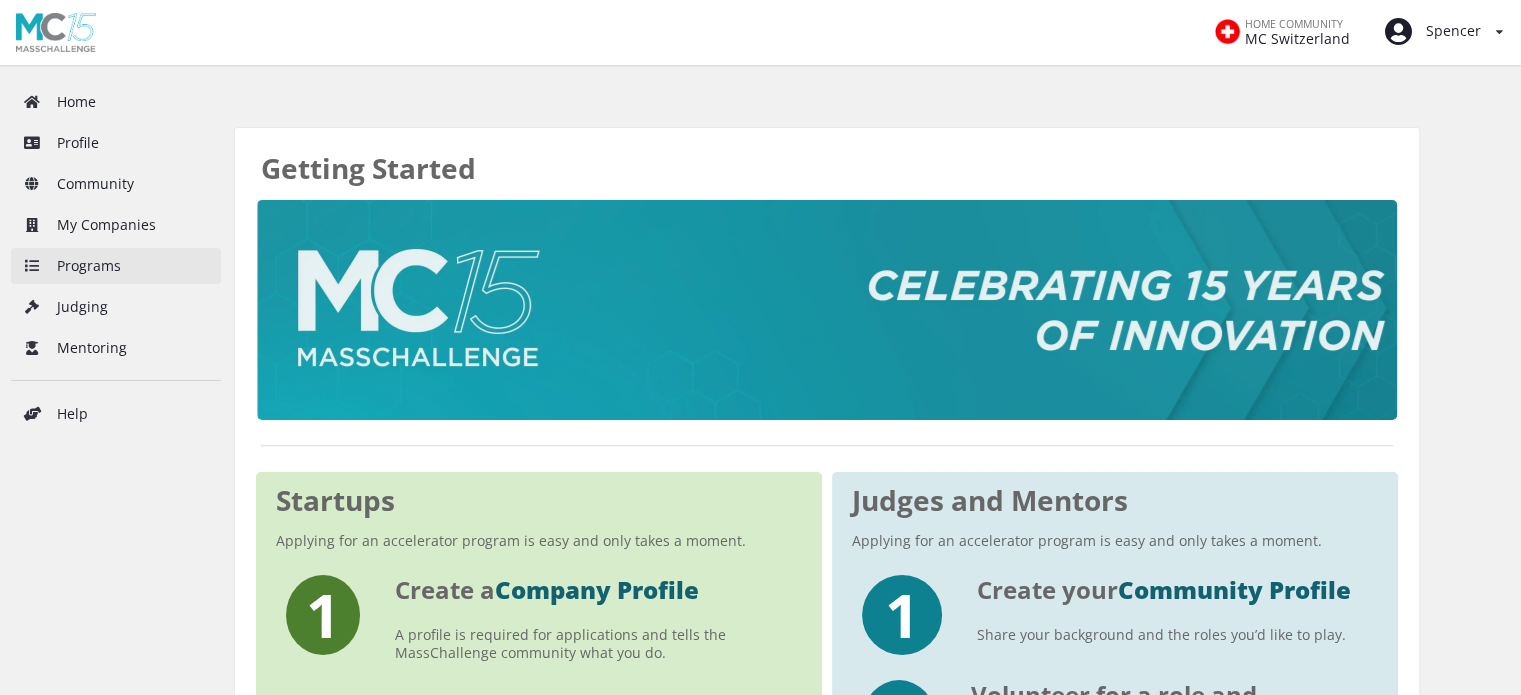 click on "Programs" at bounding box center [116, 266] 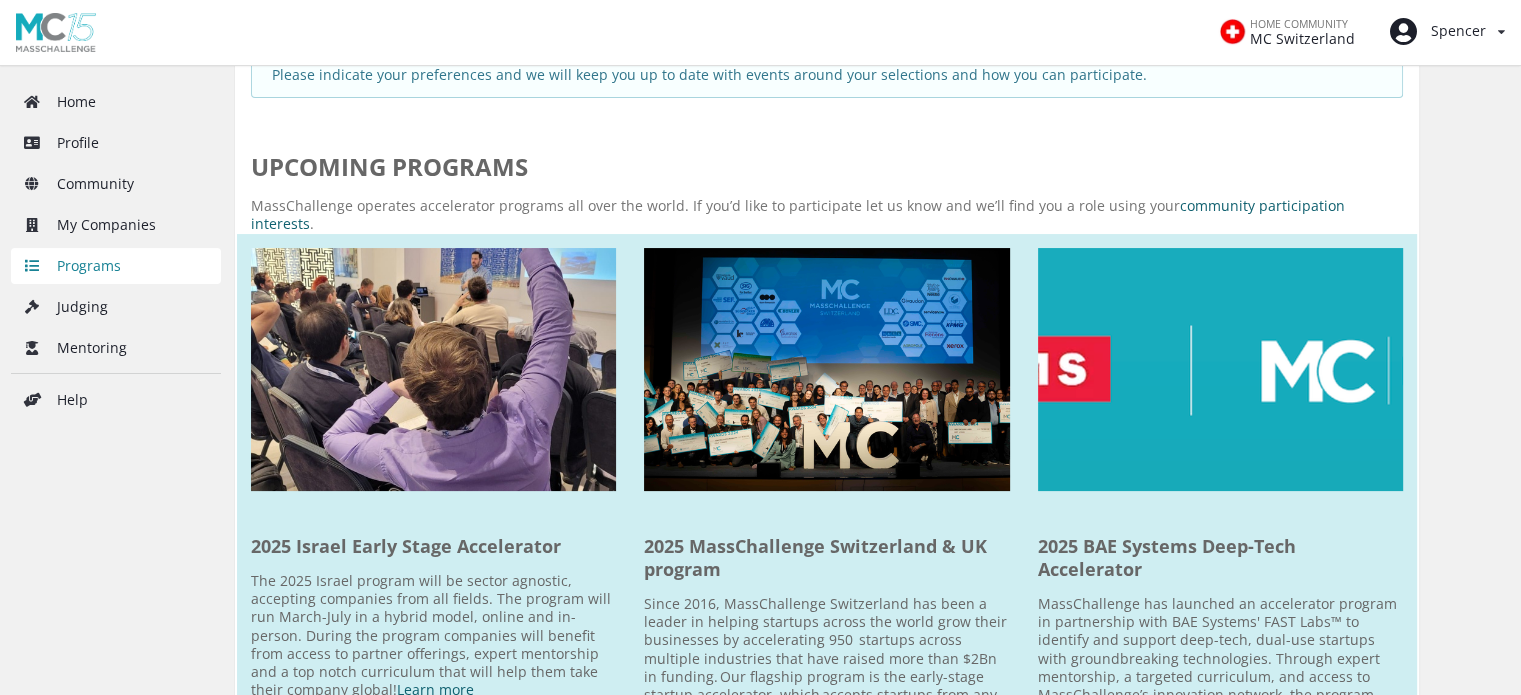 scroll, scrollTop: 256, scrollLeft: 0, axis: vertical 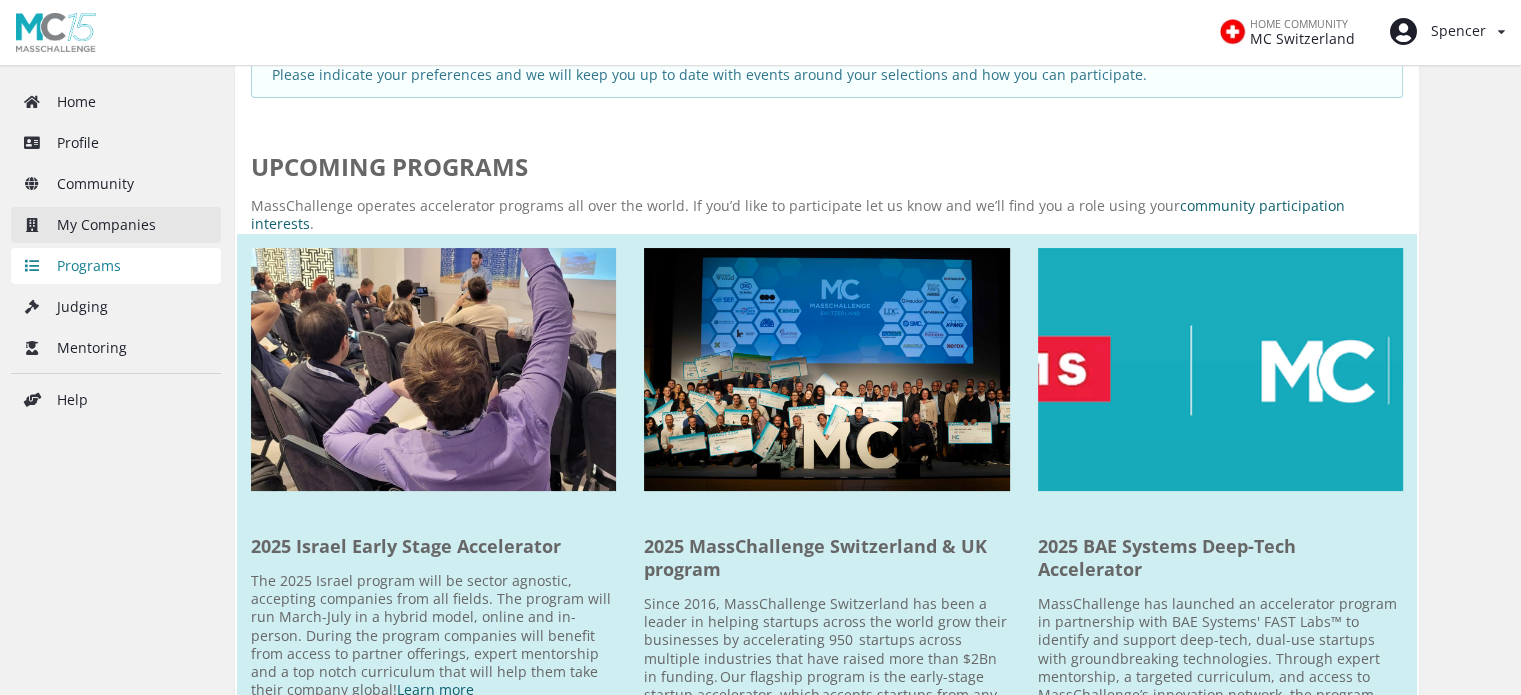 click on "My Companies" at bounding box center [116, 225] 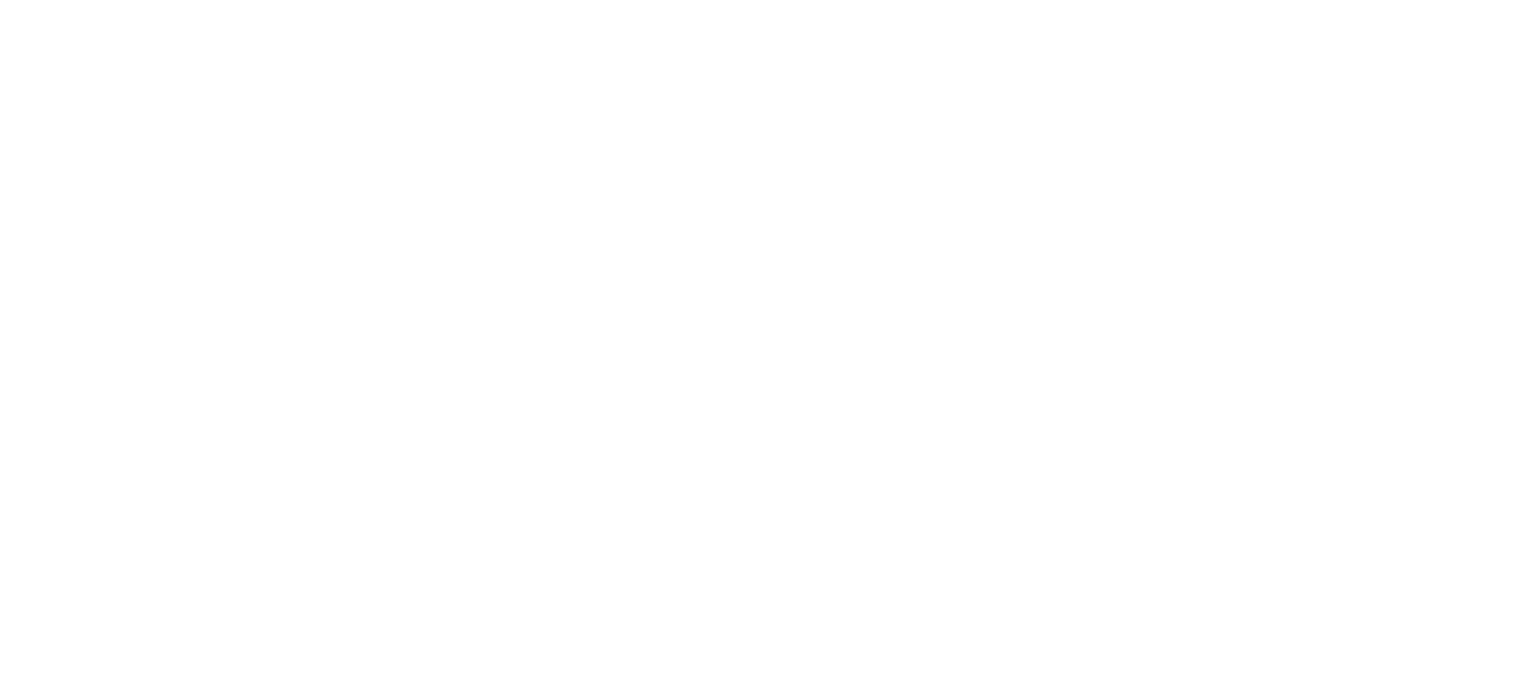 scroll, scrollTop: 37, scrollLeft: 0, axis: vertical 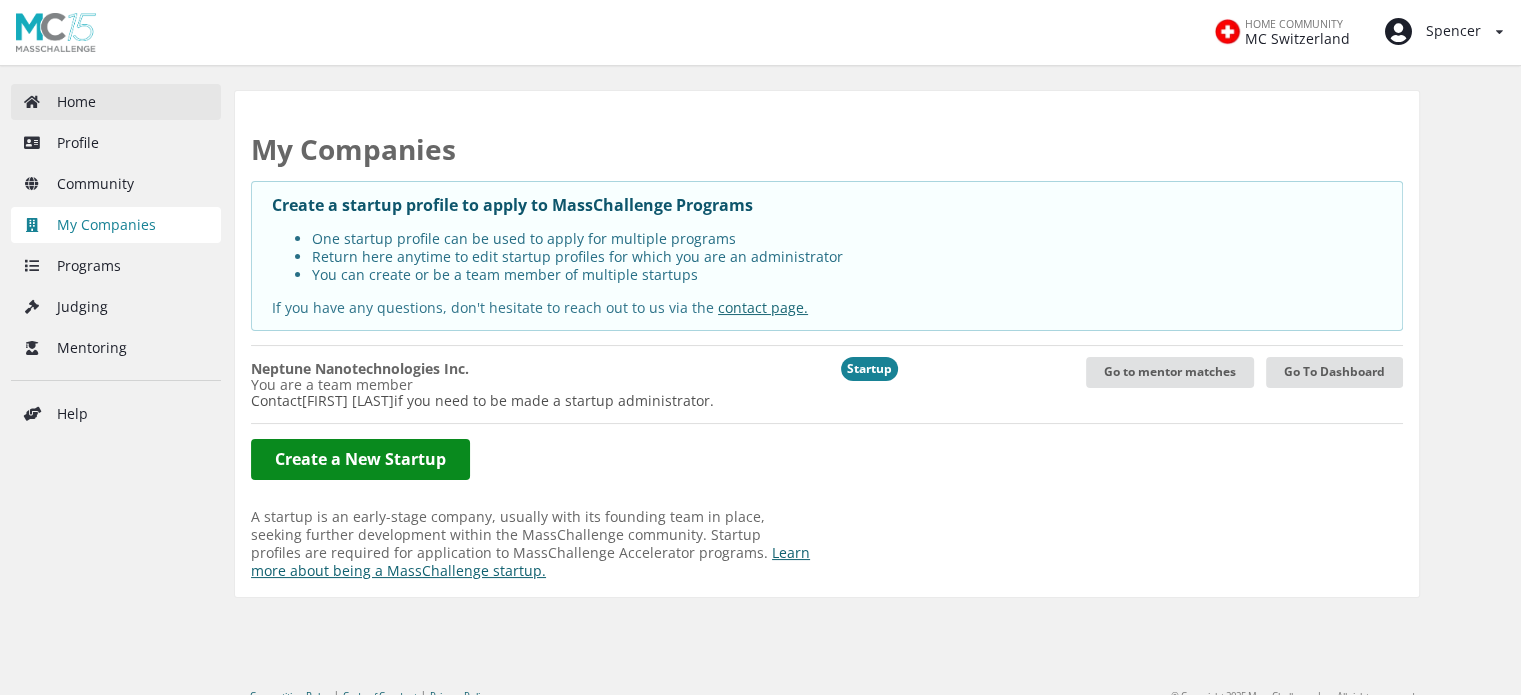 click on "Home" at bounding box center [116, 102] 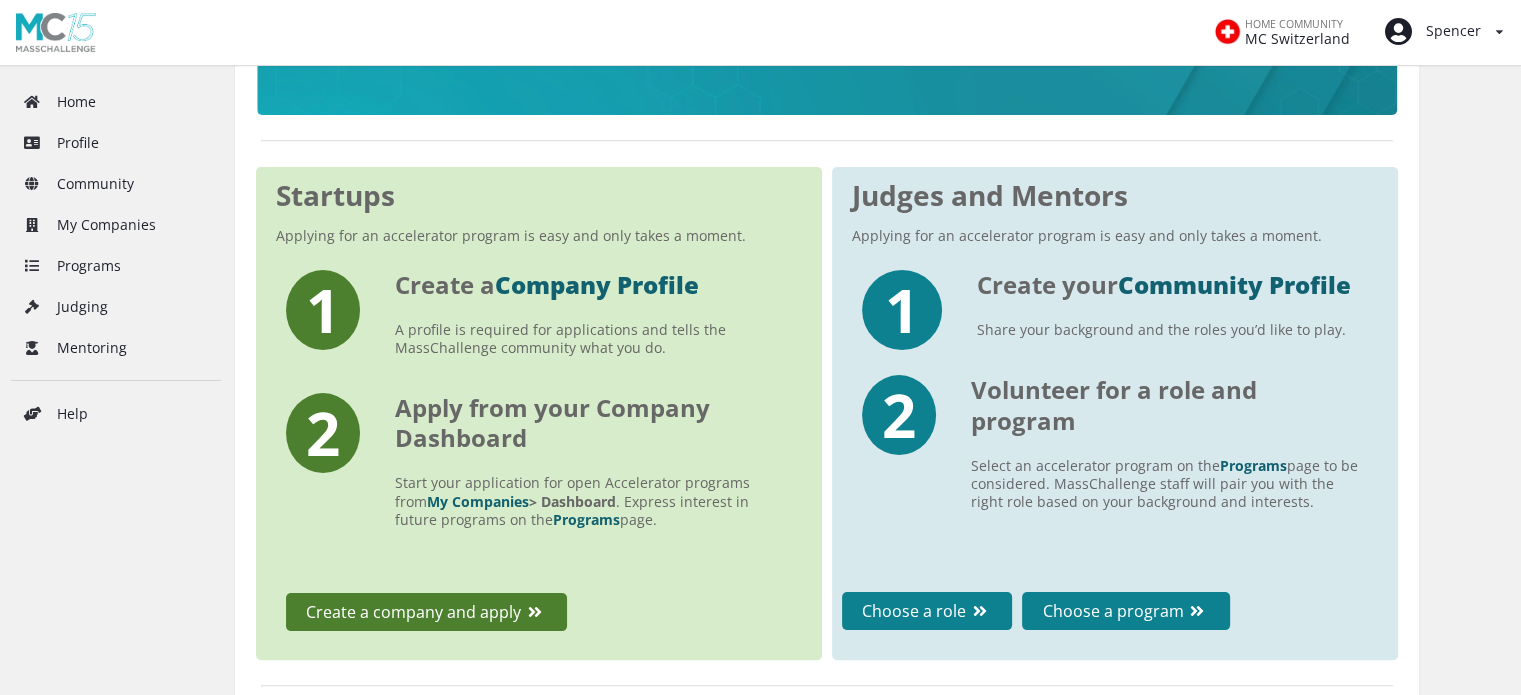 scroll, scrollTop: 306, scrollLeft: 0, axis: vertical 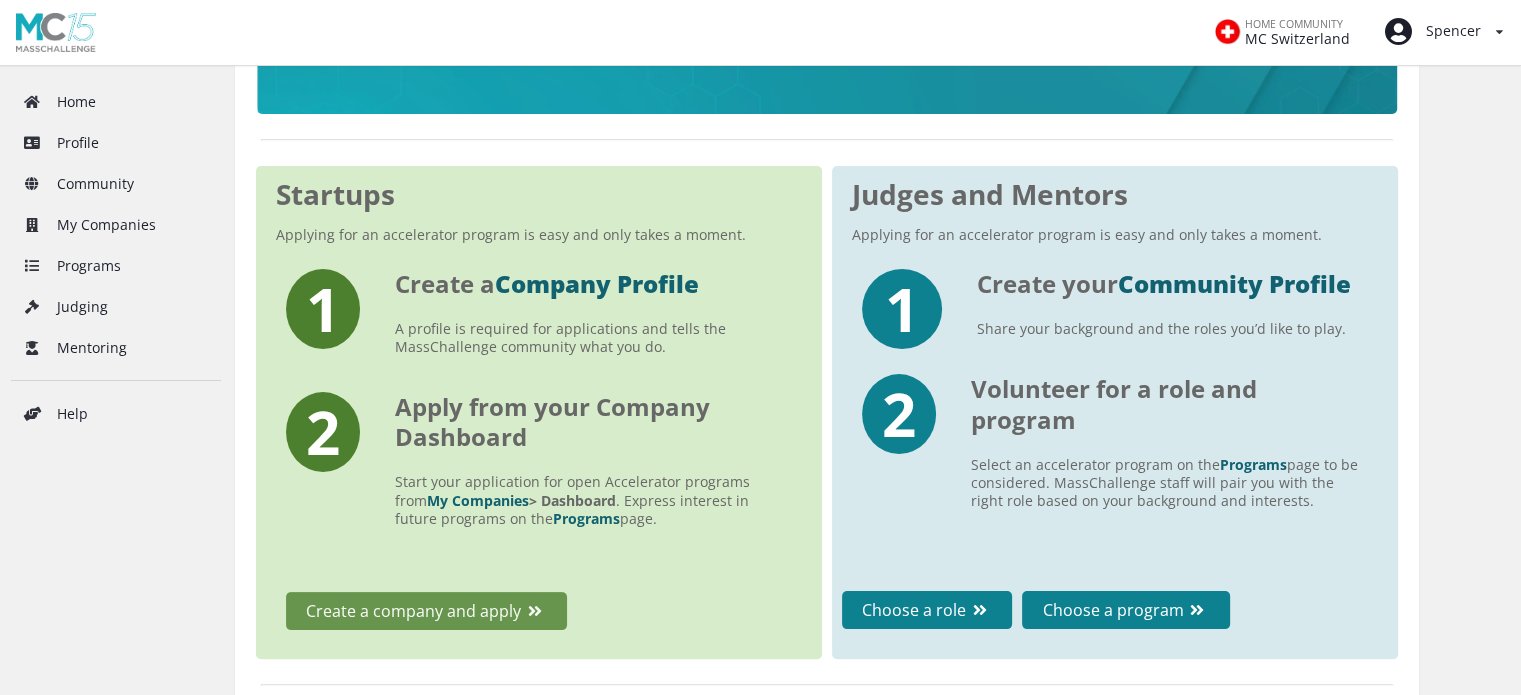 click on "Create a company and apply" at bounding box center (426, 611) 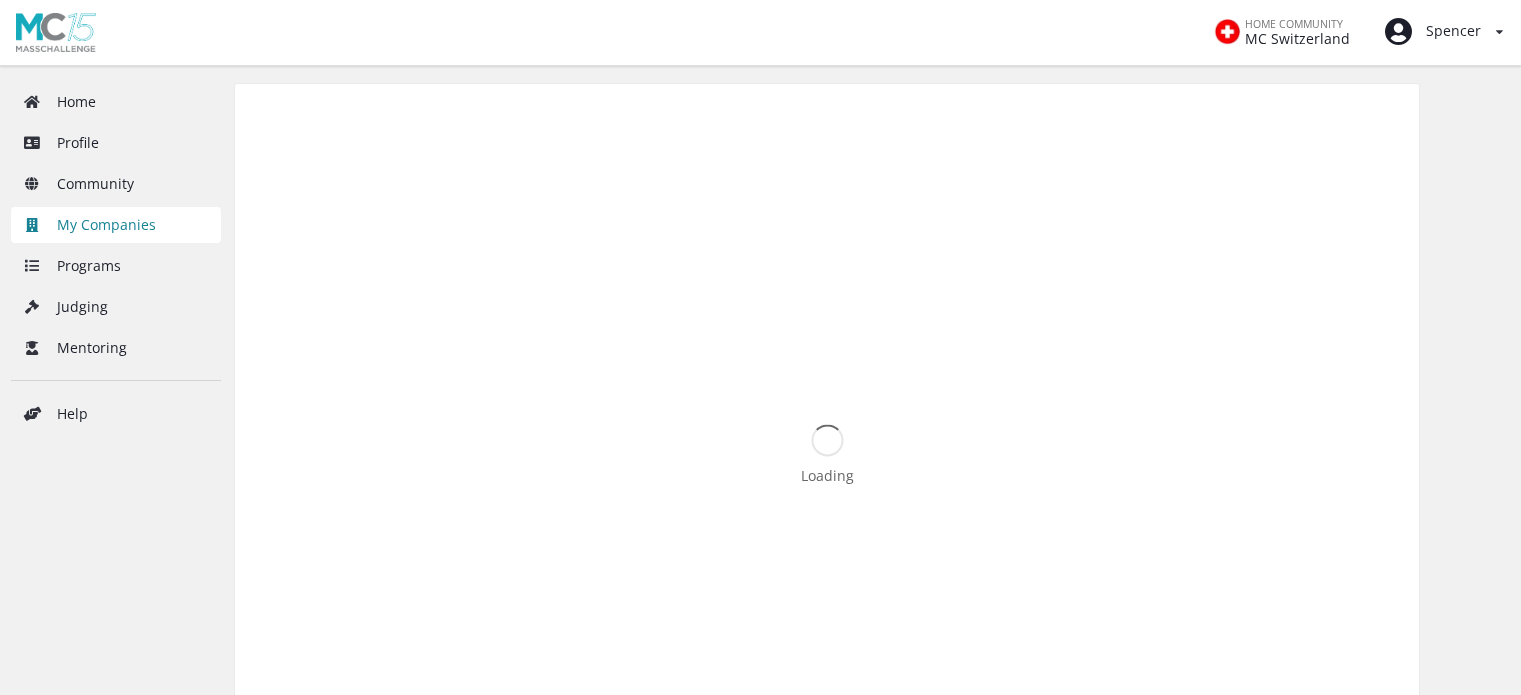 scroll, scrollTop: 0, scrollLeft: 0, axis: both 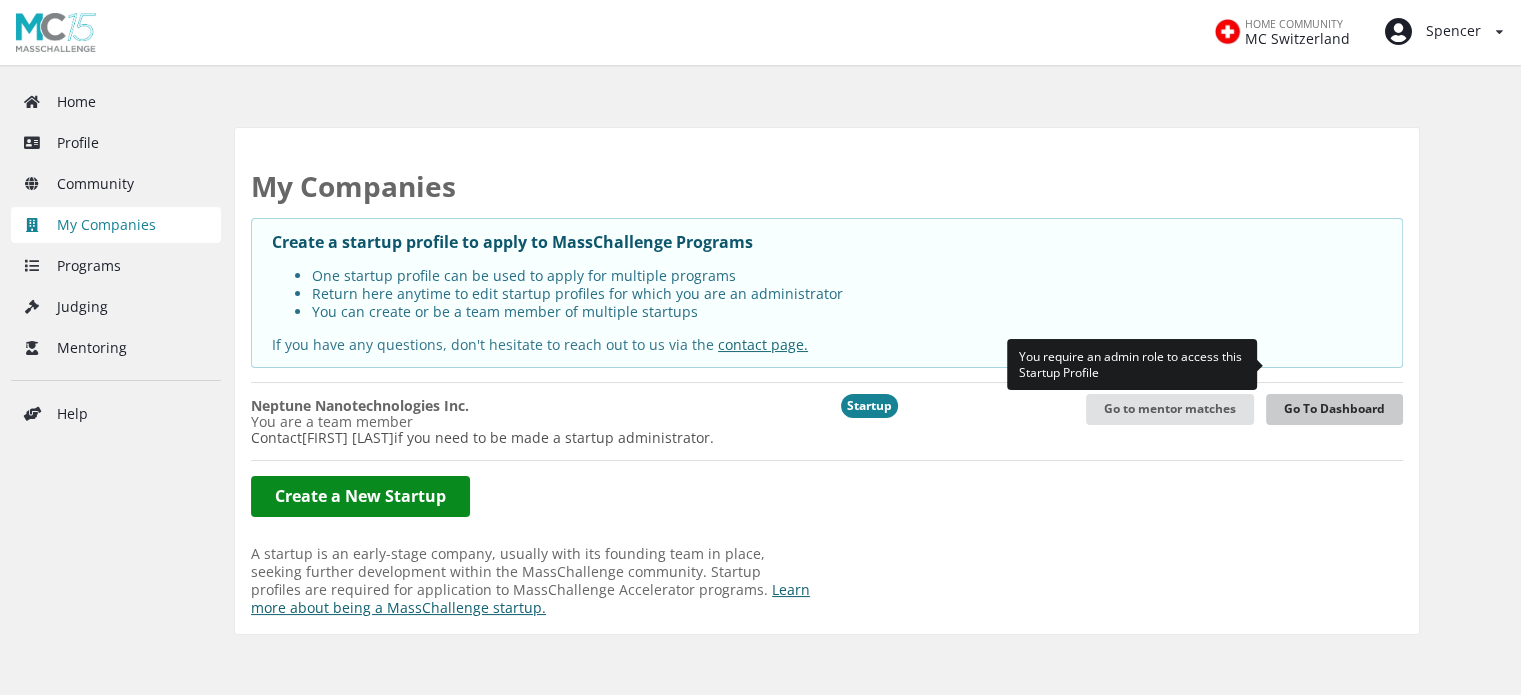 click on "Go To Dashboard" at bounding box center (1334, 409) 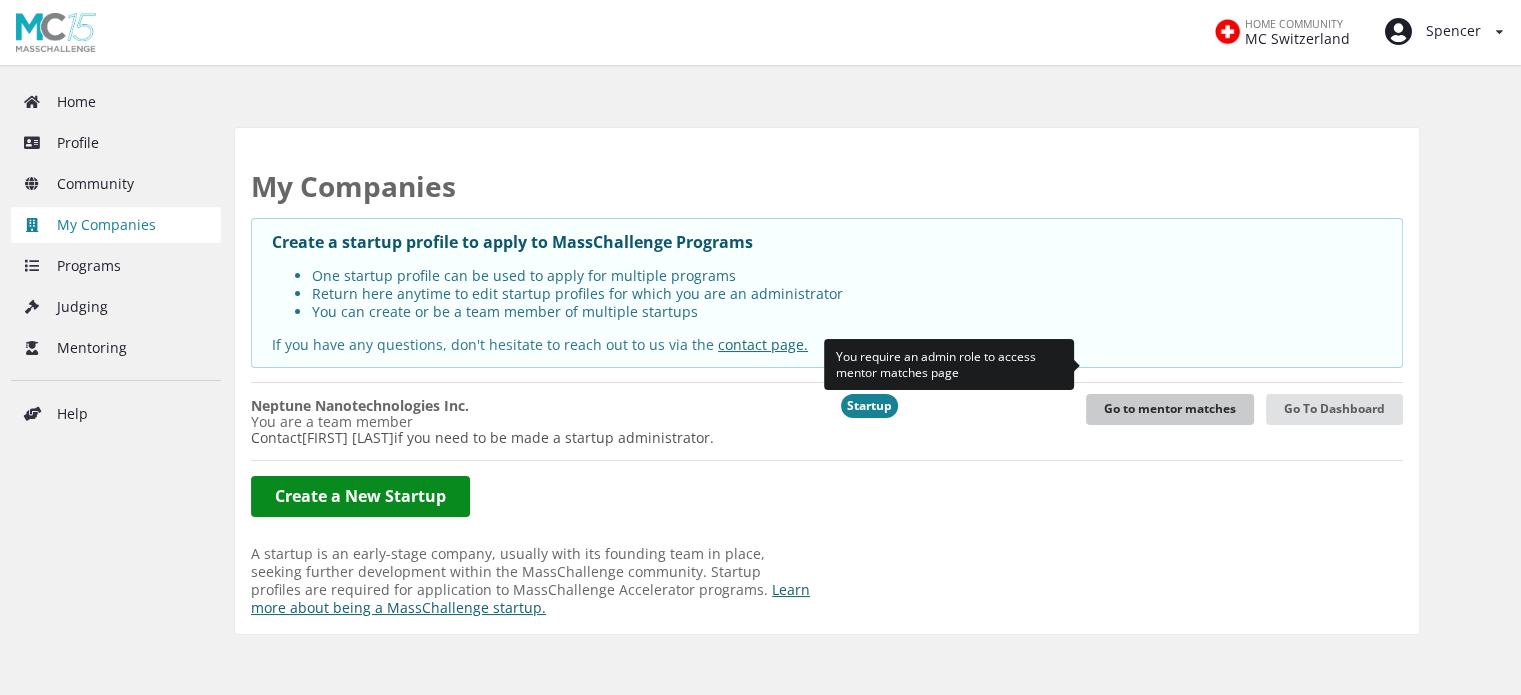 click on "Go to mentor matches" at bounding box center (1170, 409) 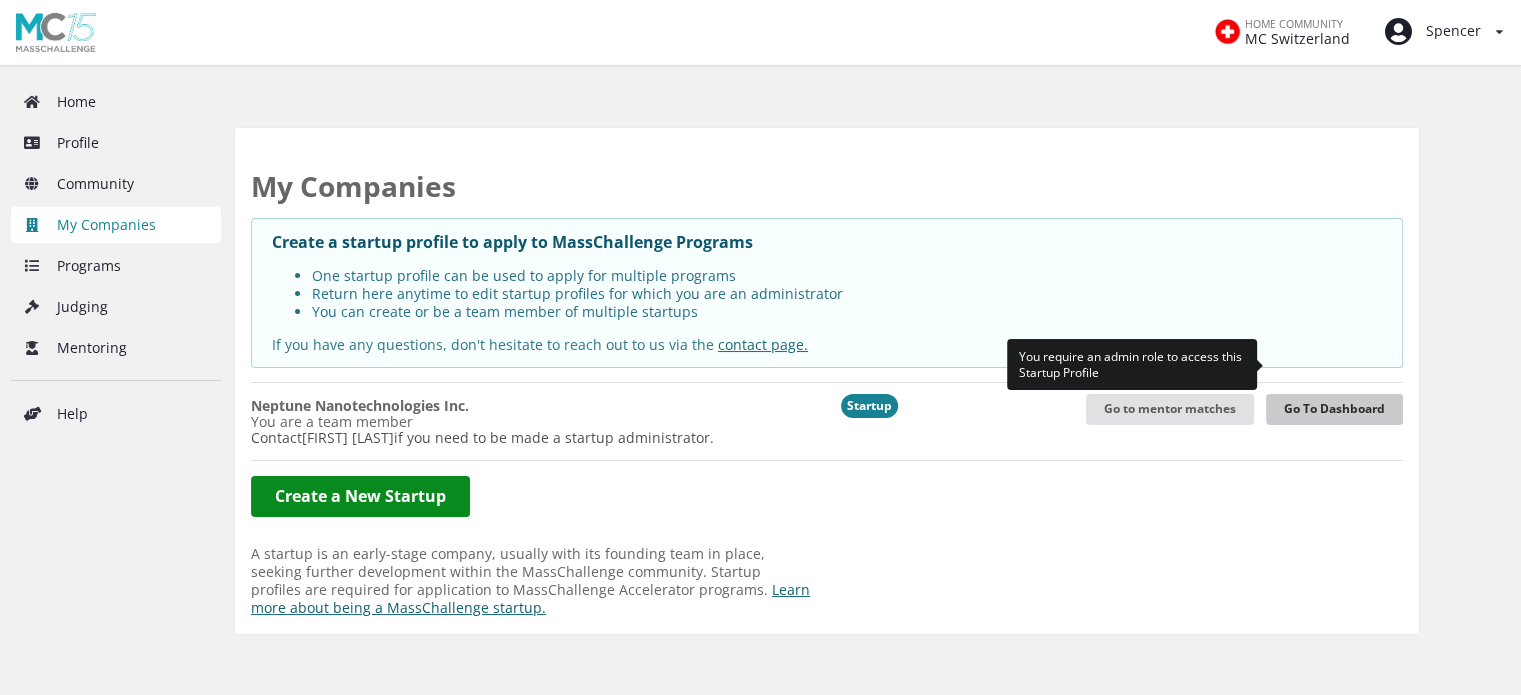 click on "Go To Dashboard" at bounding box center [1334, 409] 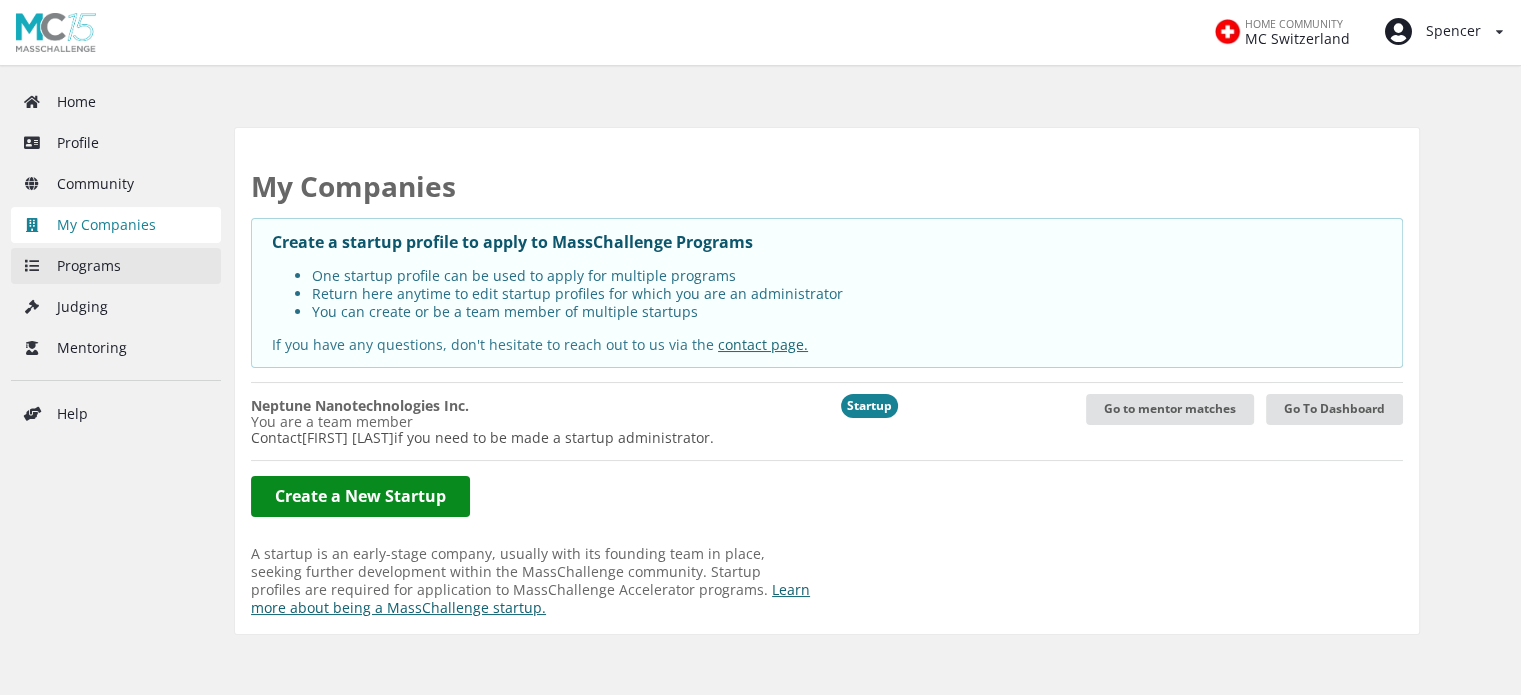 click on "Programs" at bounding box center (116, 266) 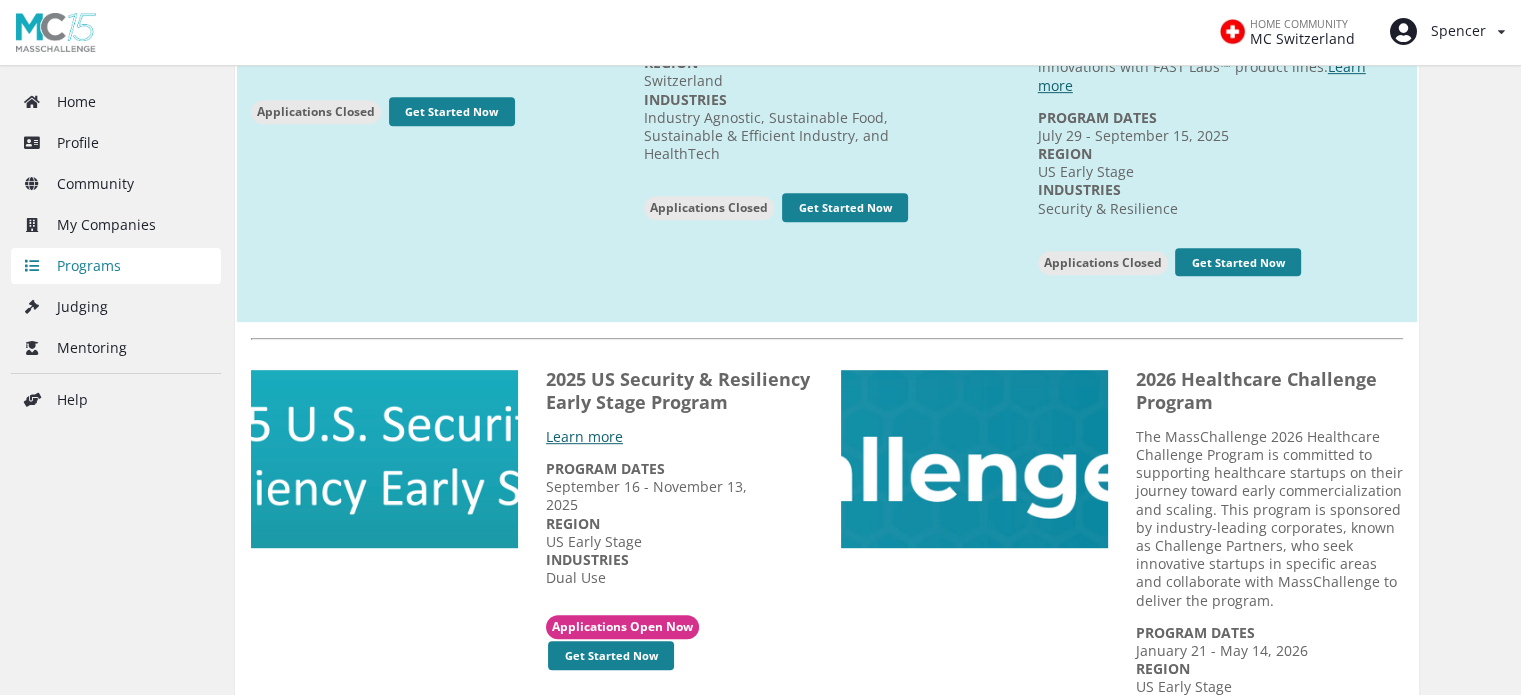 scroll, scrollTop: 1104, scrollLeft: 0, axis: vertical 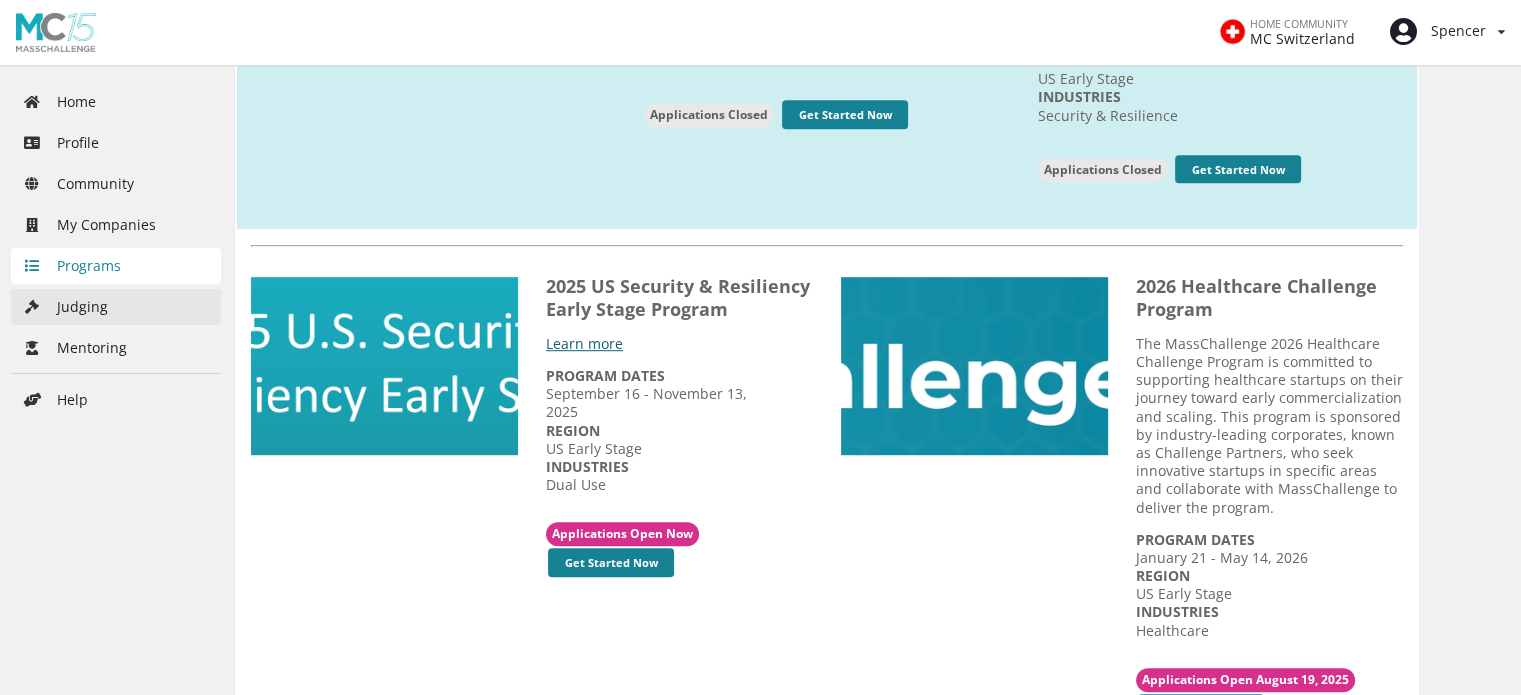 click on "Judging" at bounding box center [116, 307] 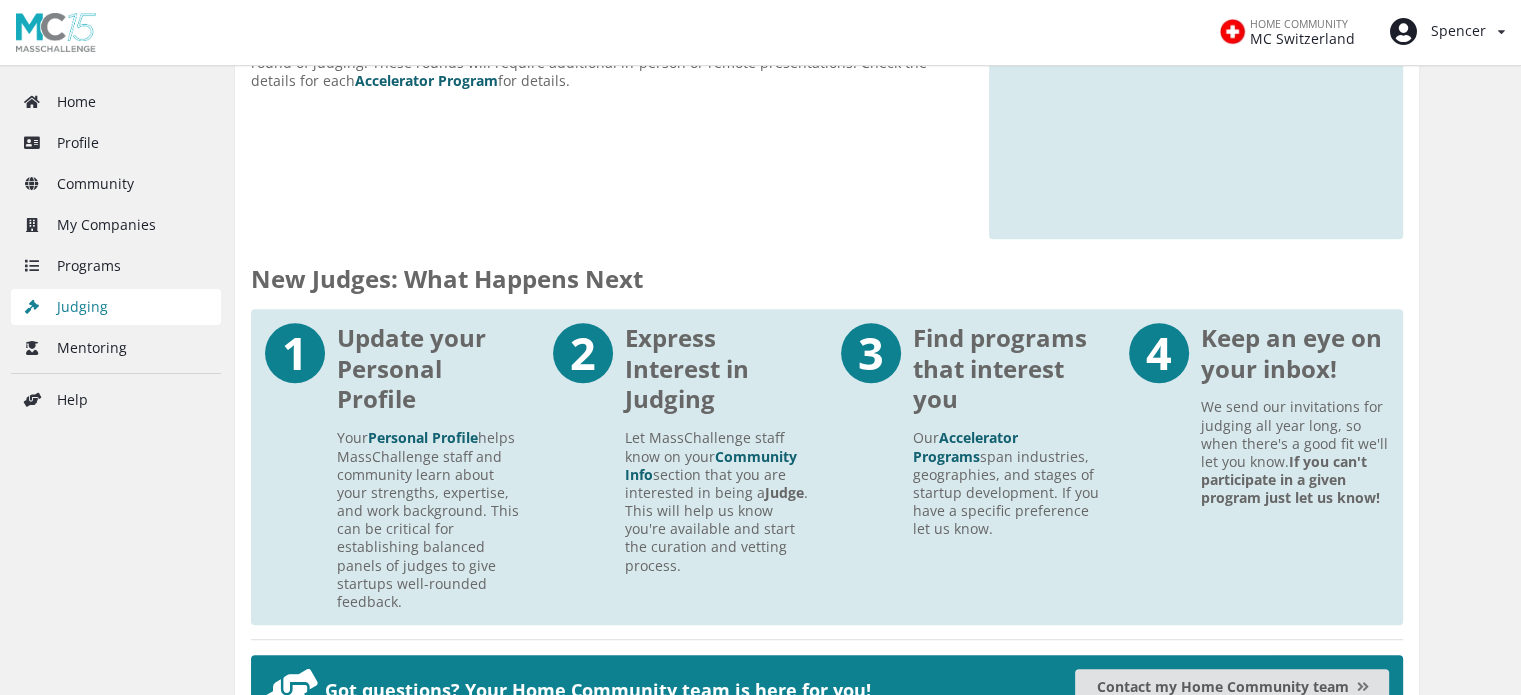 scroll, scrollTop: 1141, scrollLeft: 0, axis: vertical 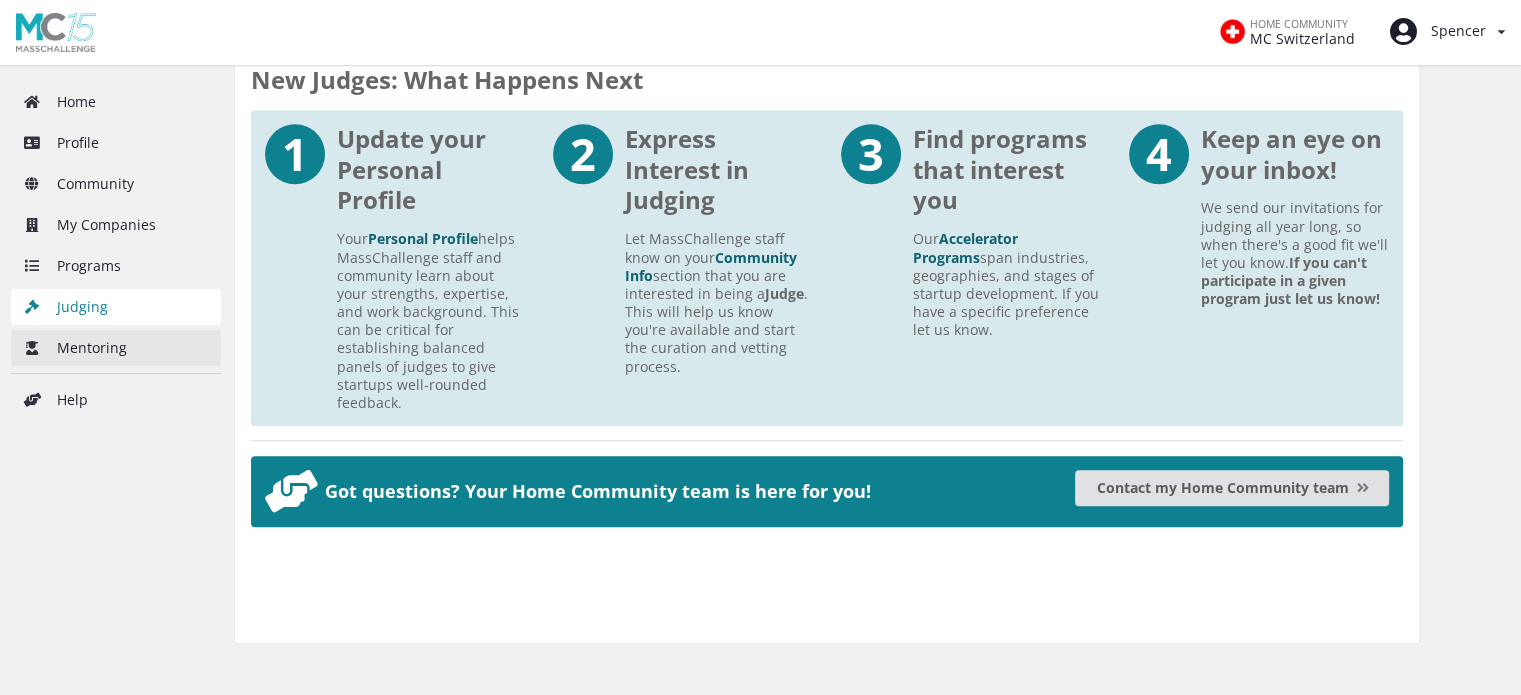 click on "Mentoring" at bounding box center (116, 348) 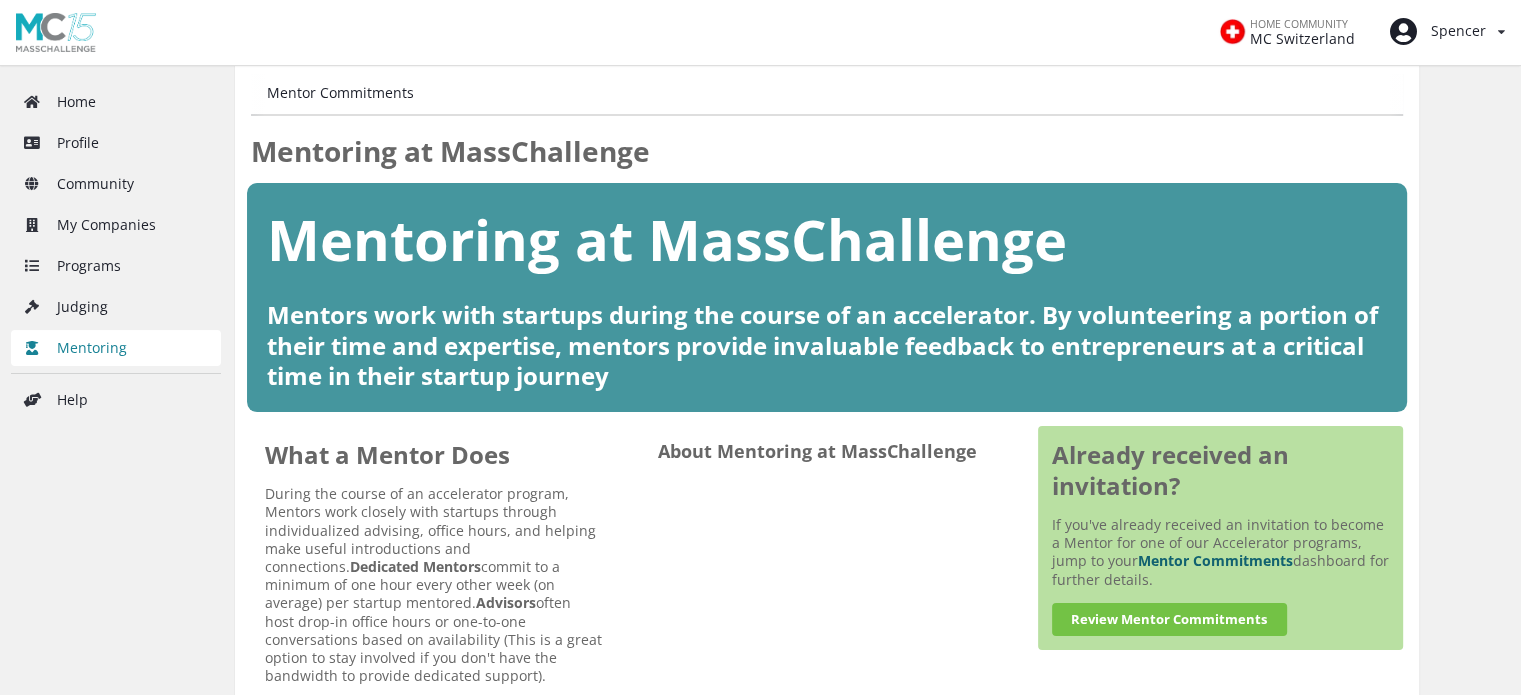 scroll, scrollTop: 0, scrollLeft: 0, axis: both 